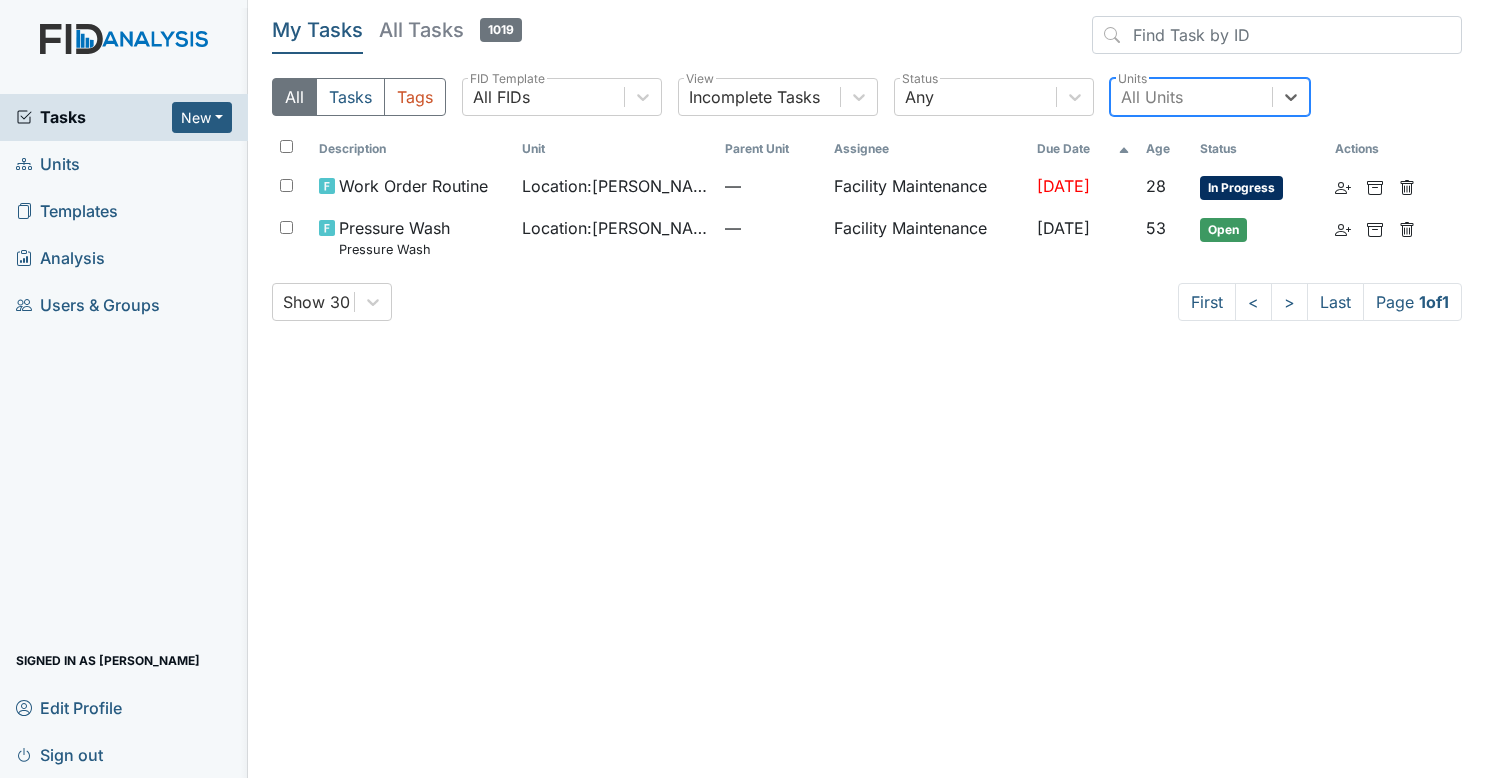 scroll, scrollTop: 0, scrollLeft: 0, axis: both 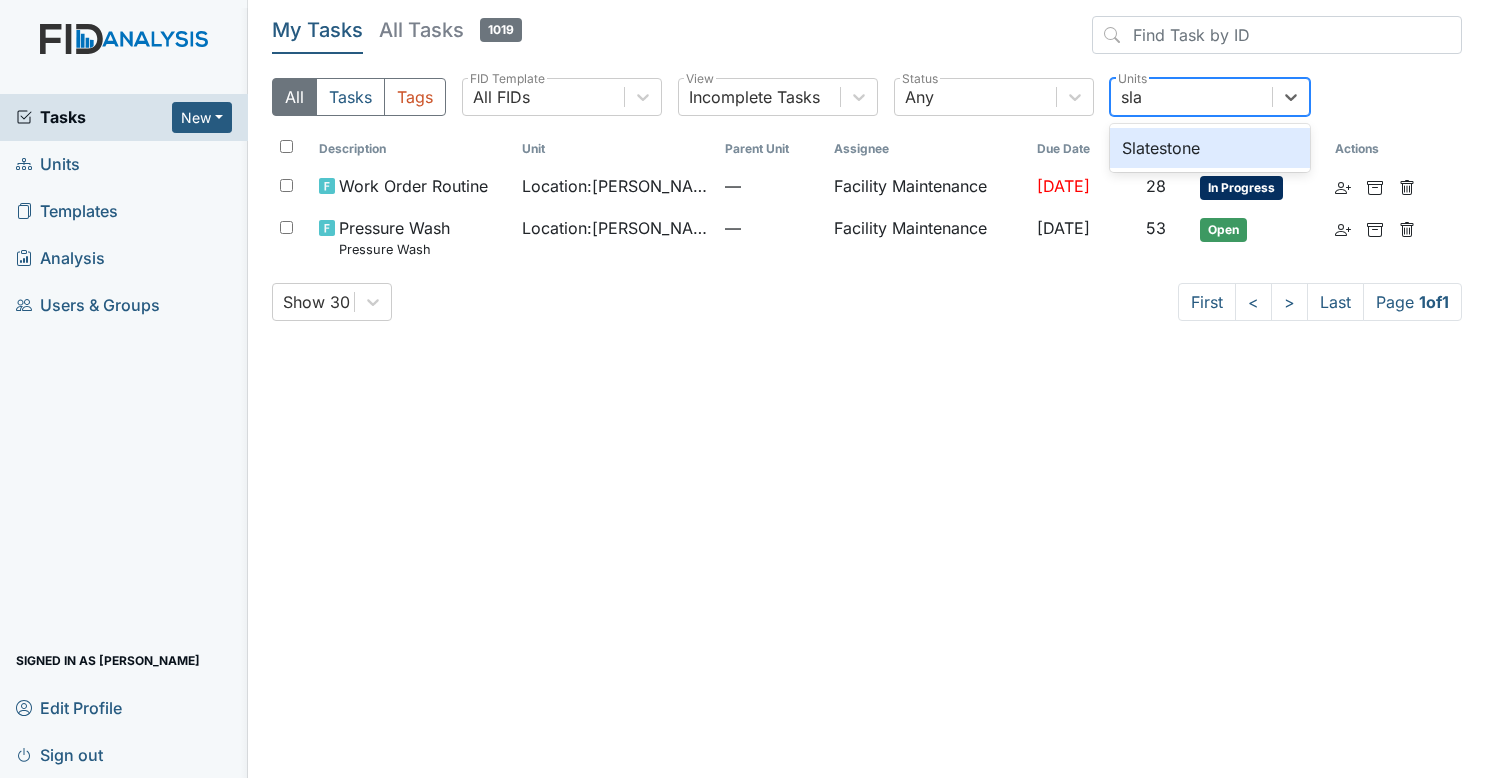 type on "slat" 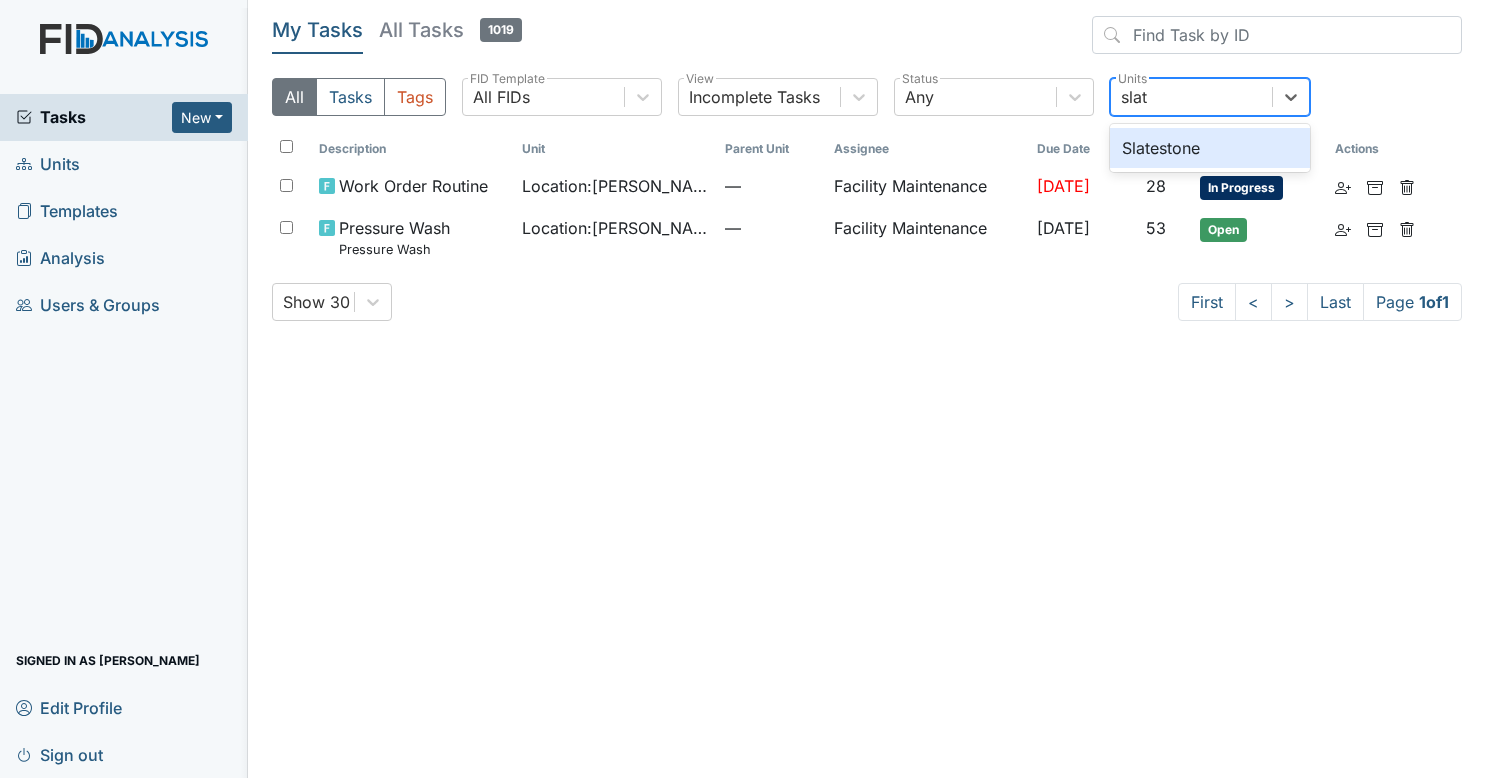 click on "Slatestone" at bounding box center (1210, 148) 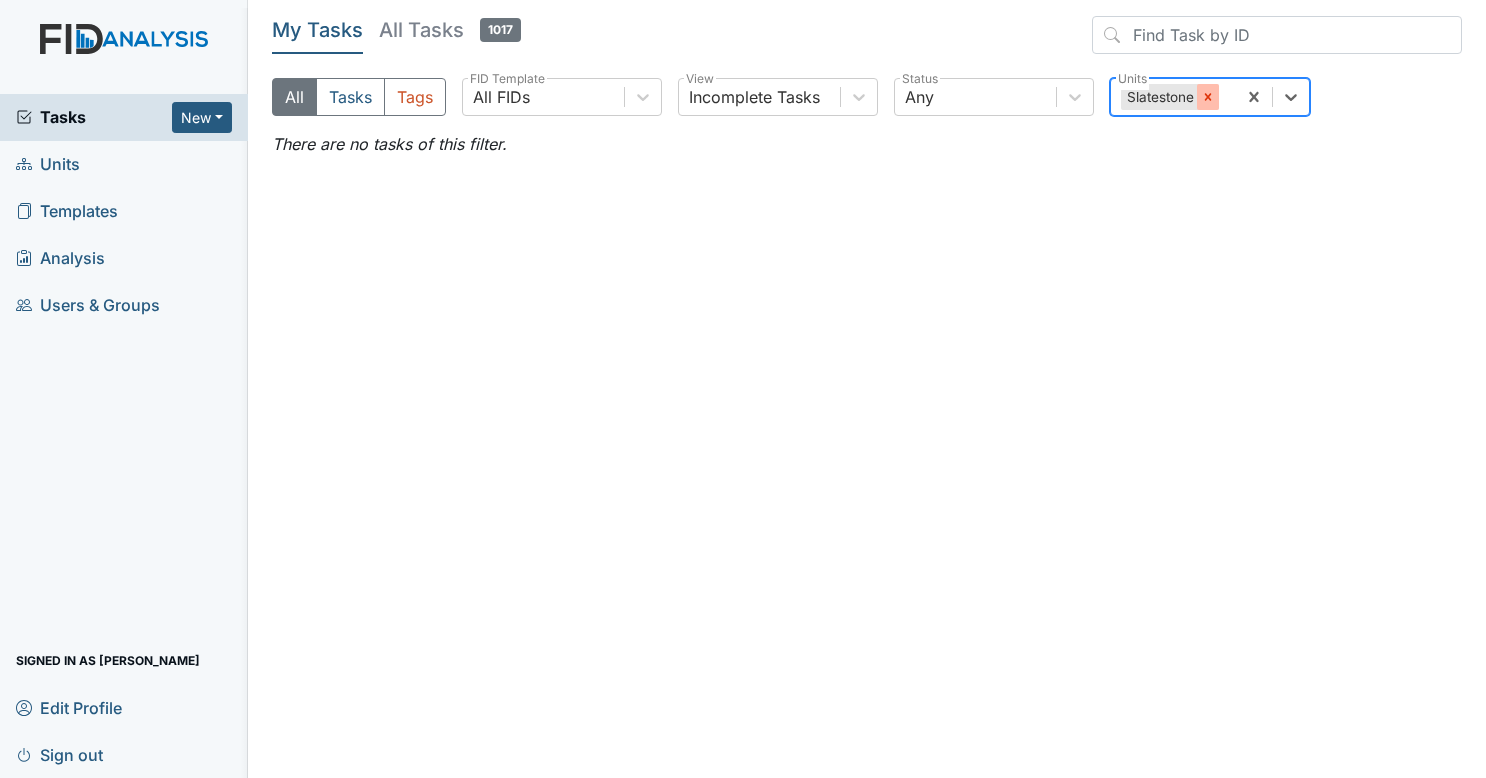 click 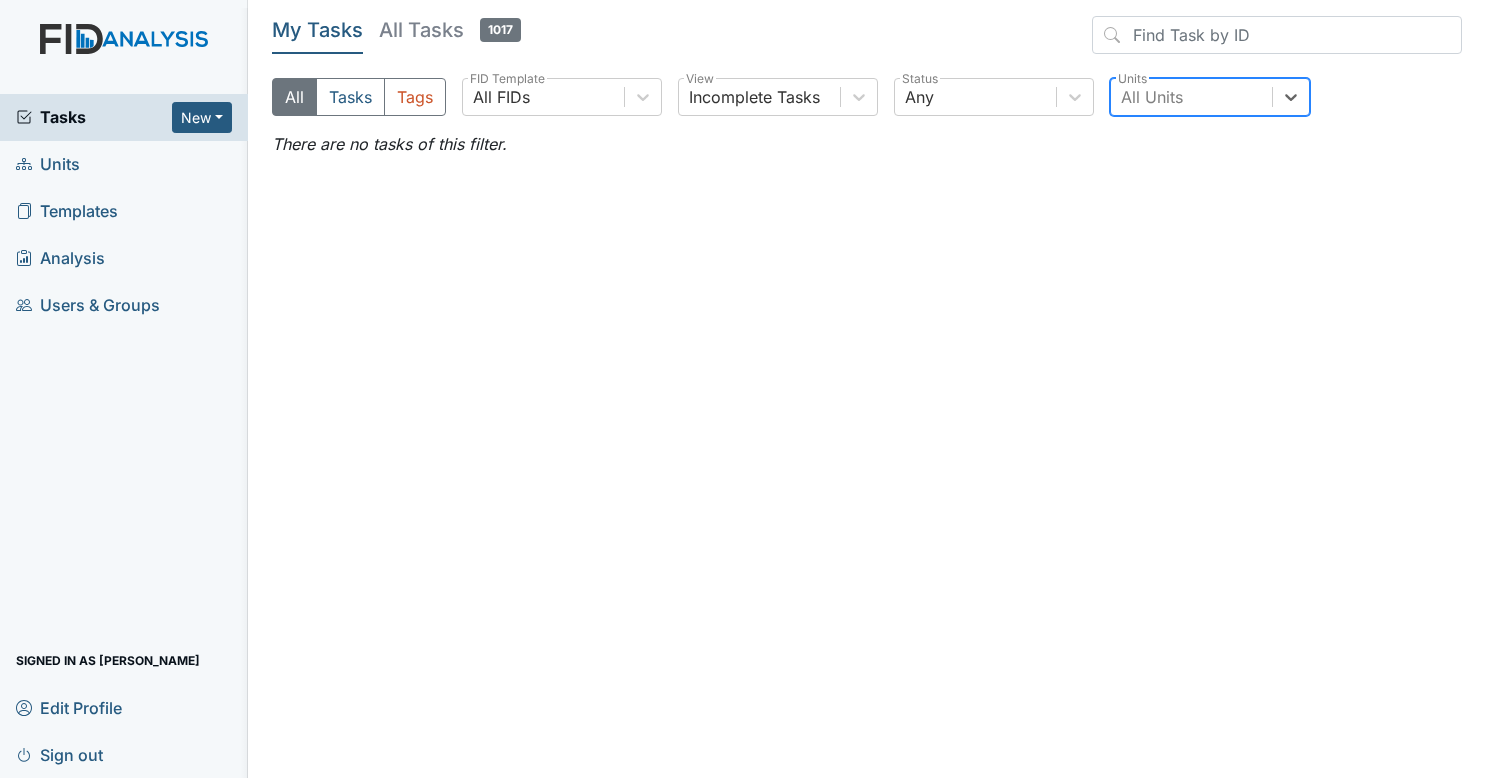 click on "My Tasks   All Tasks   1017 All   Tasks   Tags   All FIDs FID Template Incomplete Tasks View Any Status   option Slatestone, deselected.     0 results available. Select is focused ,type to refine list, press Down to open the menu,  press left to focus selected values All Units Units There are no tasks of this filter." at bounding box center [867, 86] 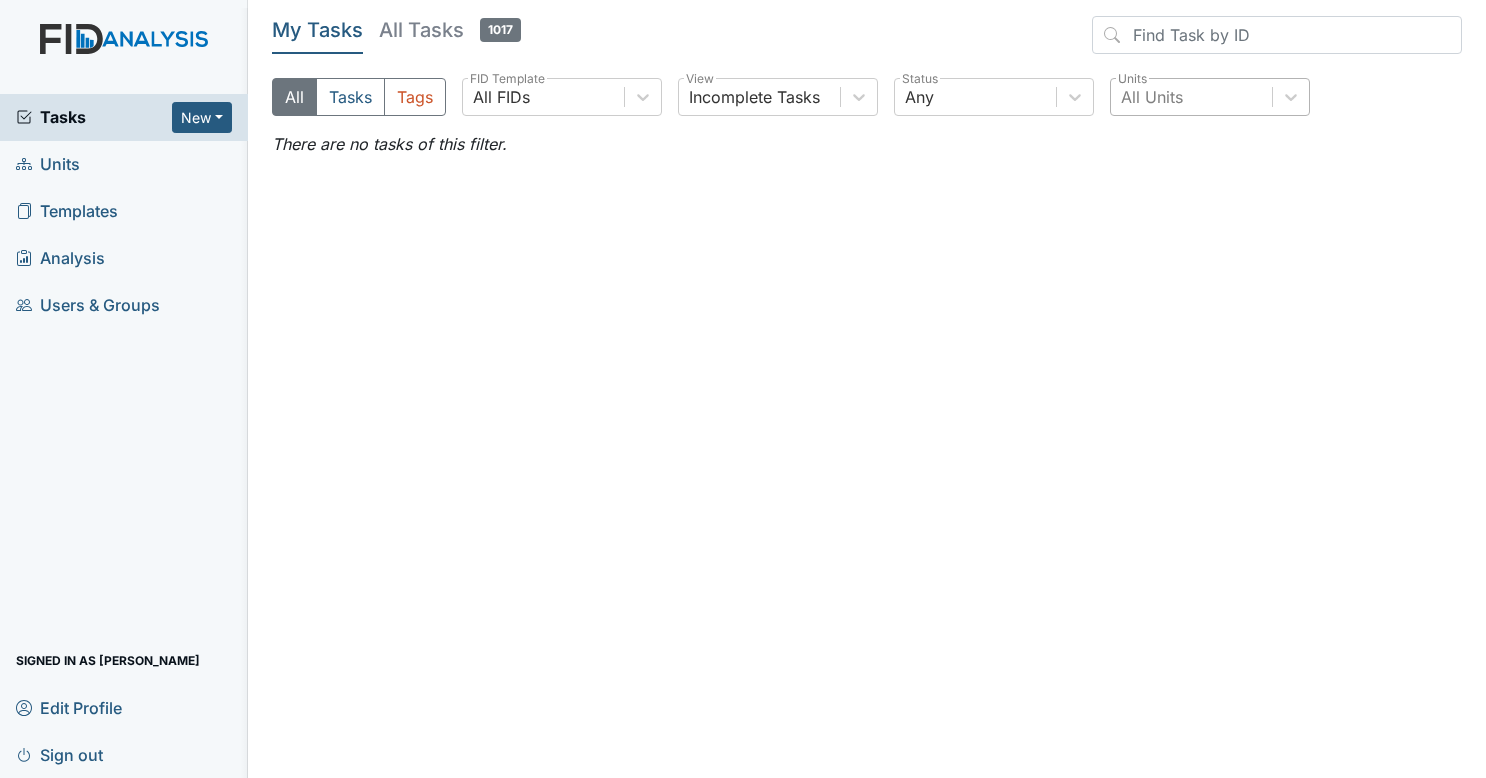 click on "Tasks" at bounding box center [94, 117] 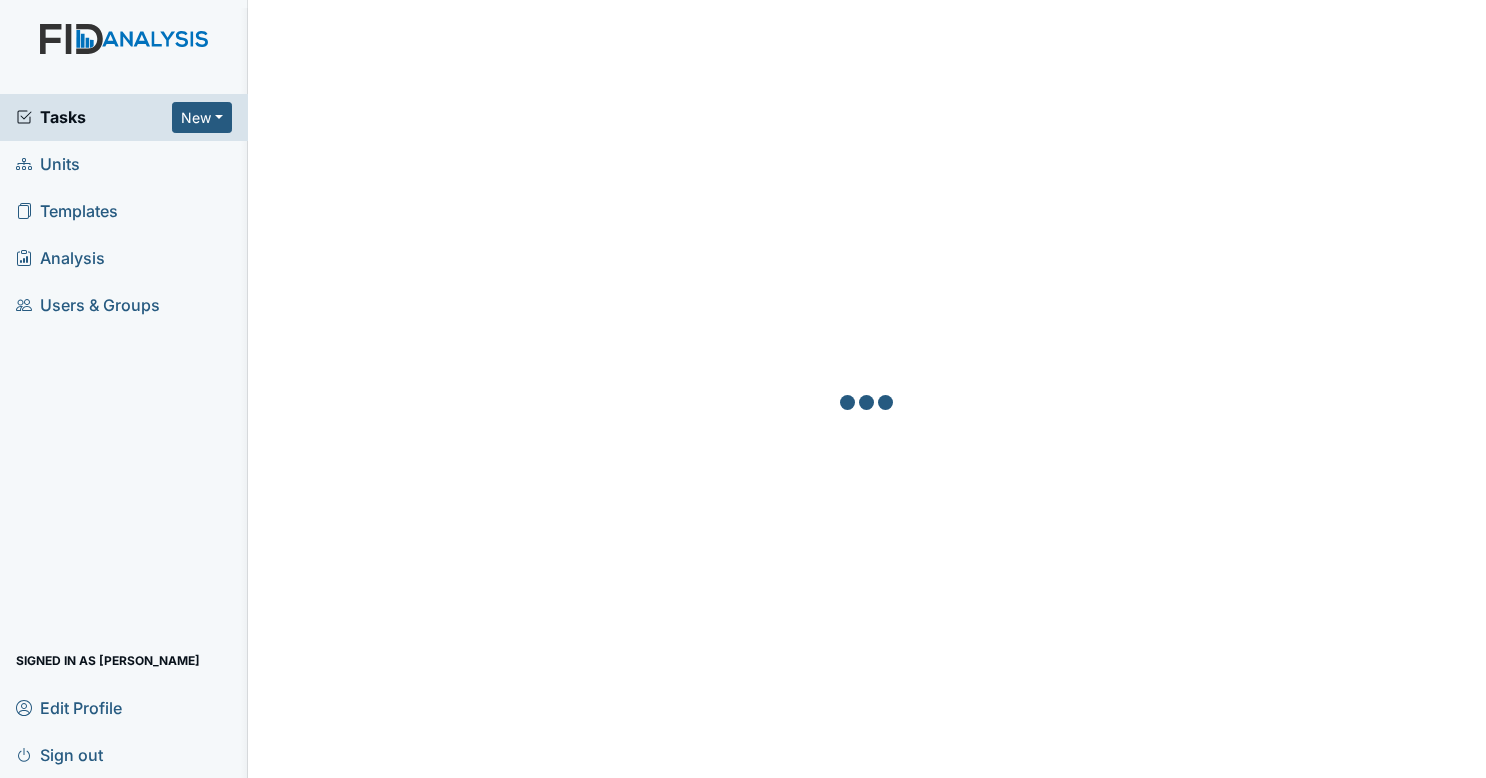 scroll, scrollTop: 0, scrollLeft: 0, axis: both 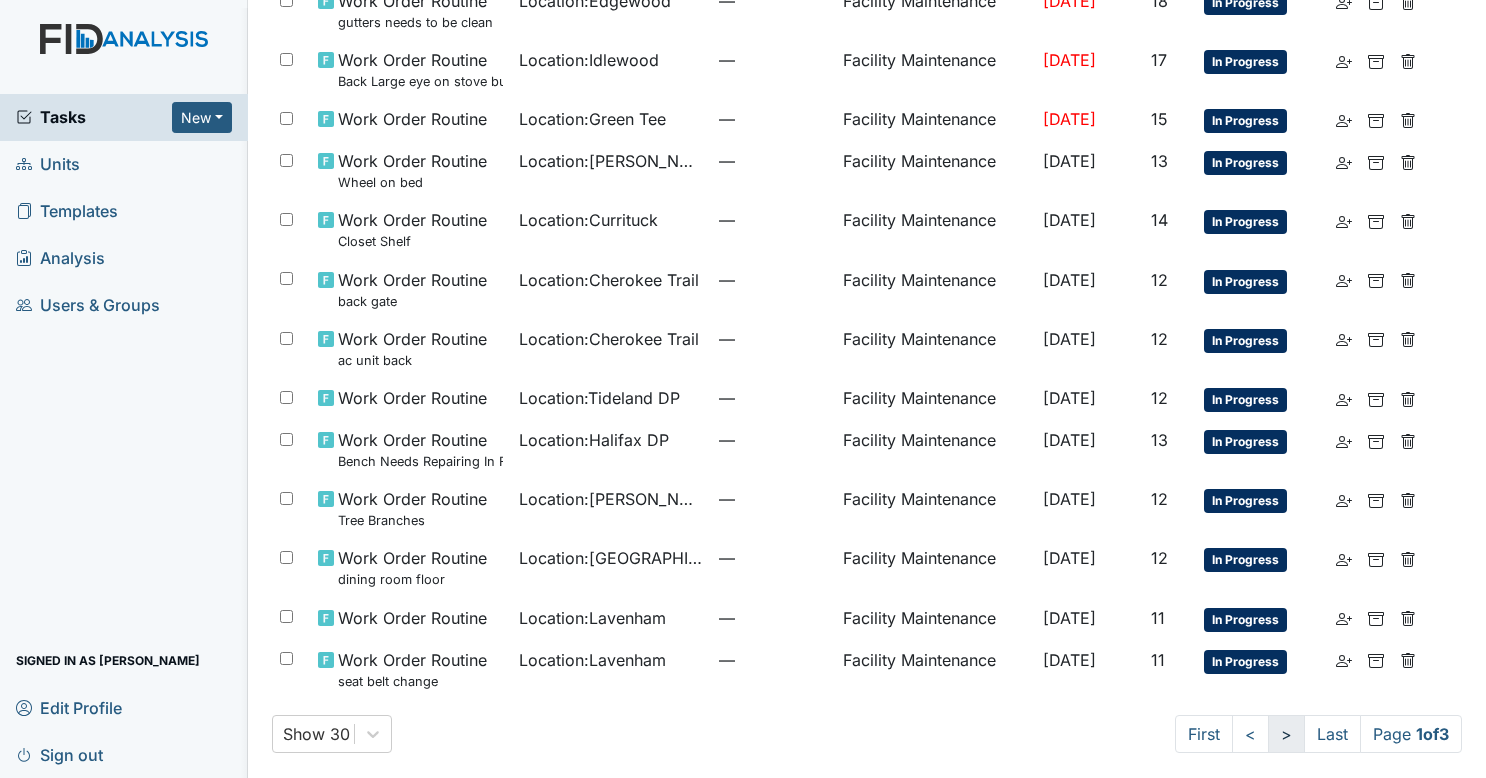 click on ">" at bounding box center (1286, 734) 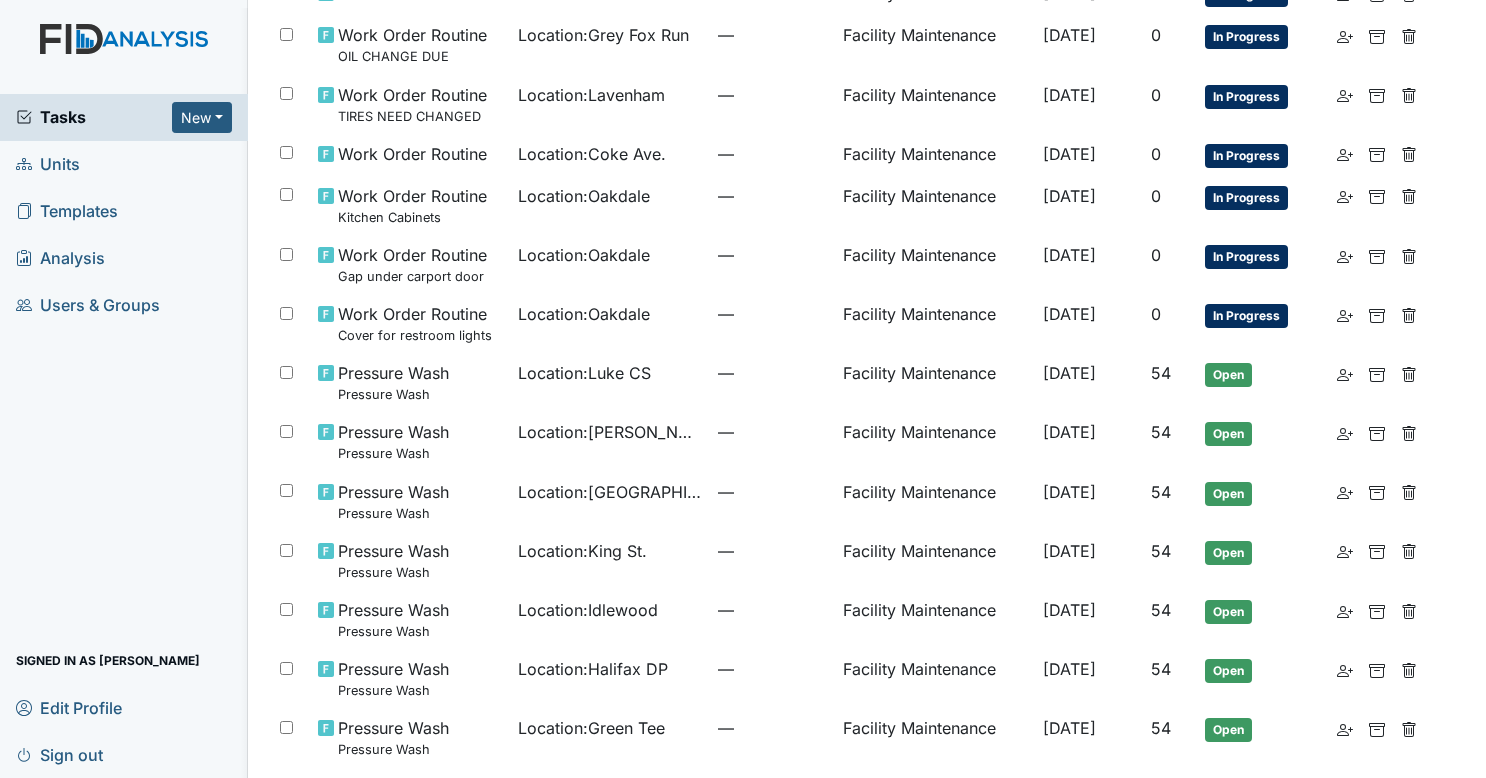 scroll, scrollTop: 944, scrollLeft: 0, axis: vertical 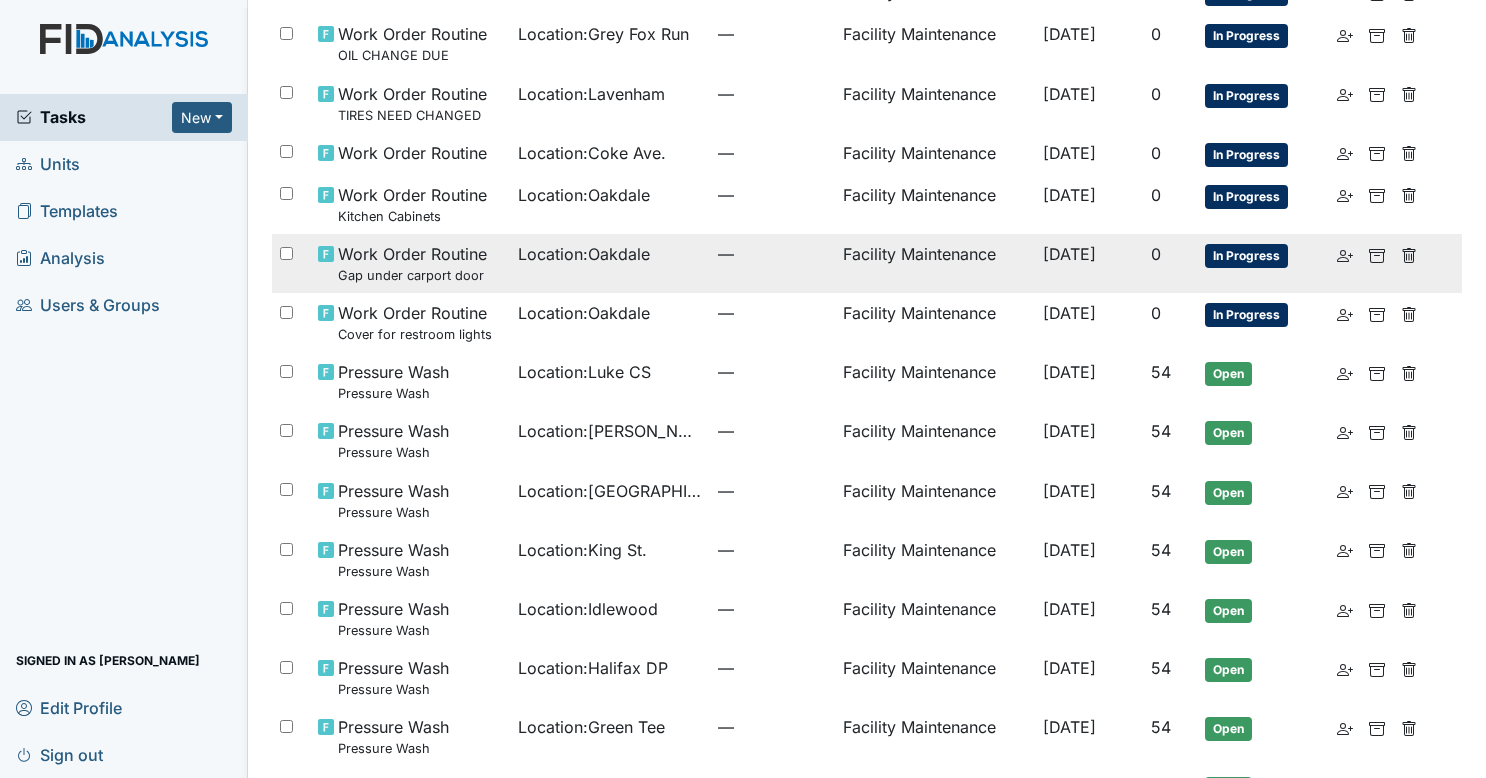 click on "—" at bounding box center (772, 263) 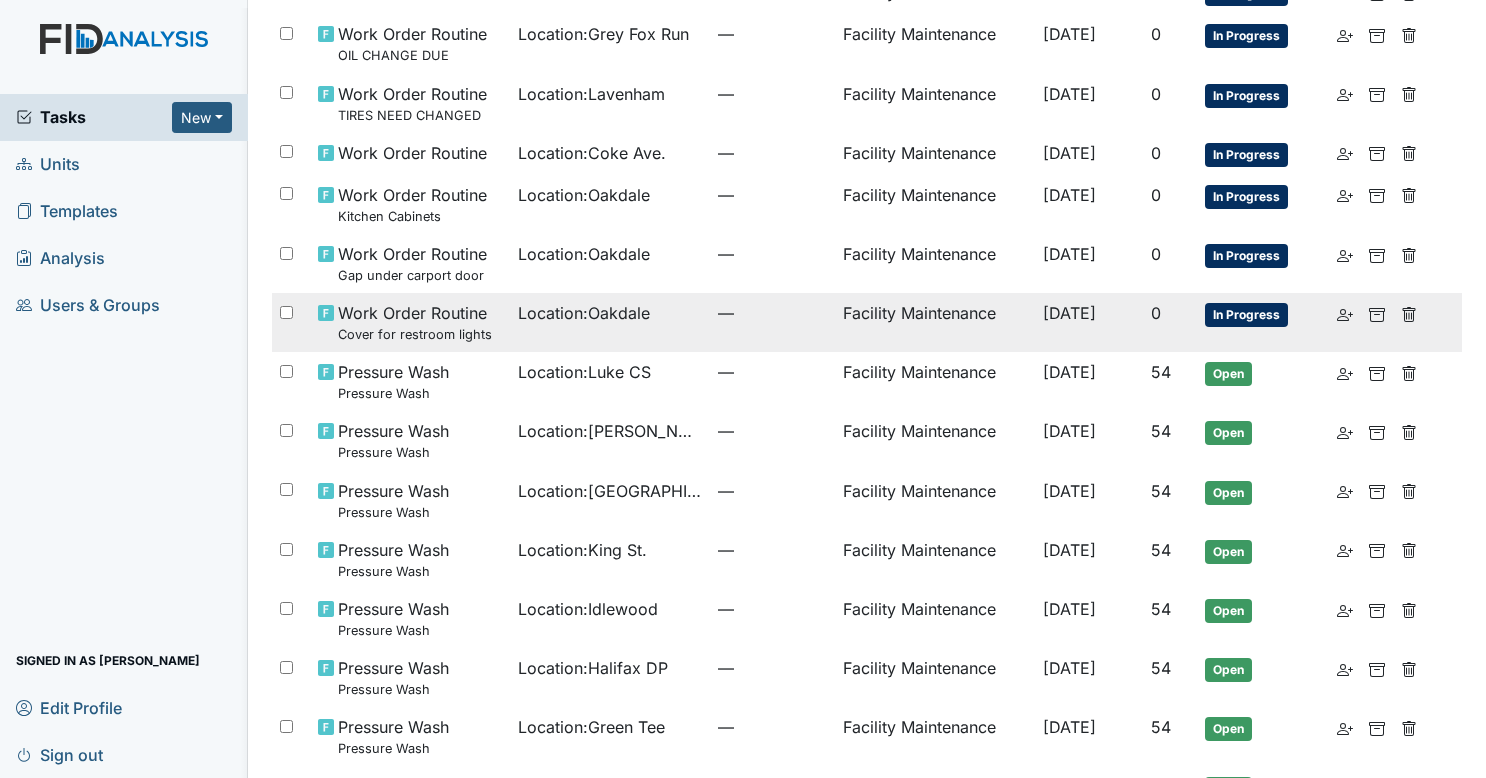 click on "Location :  Oakdale" at bounding box center (610, 322) 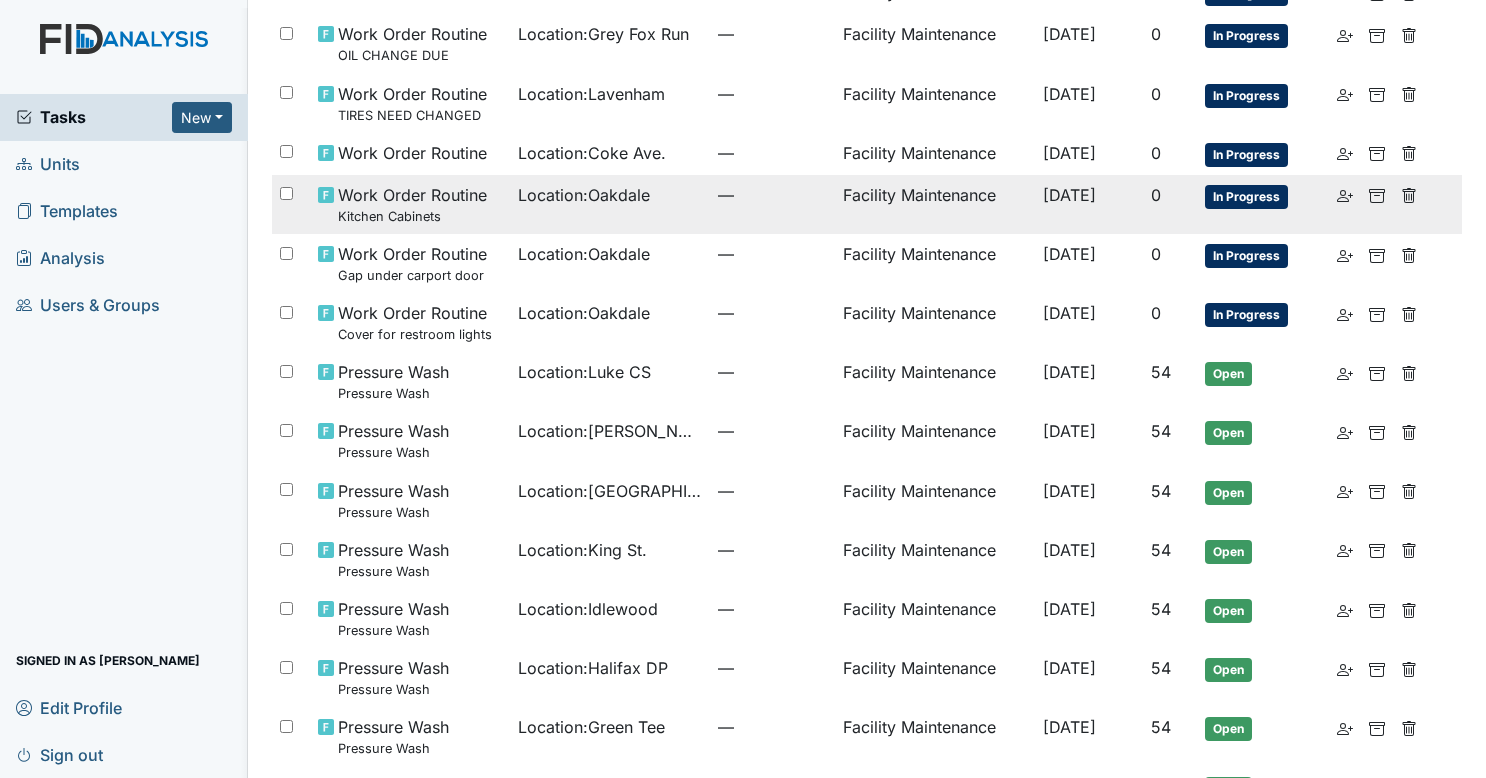 click on "—" at bounding box center (772, 204) 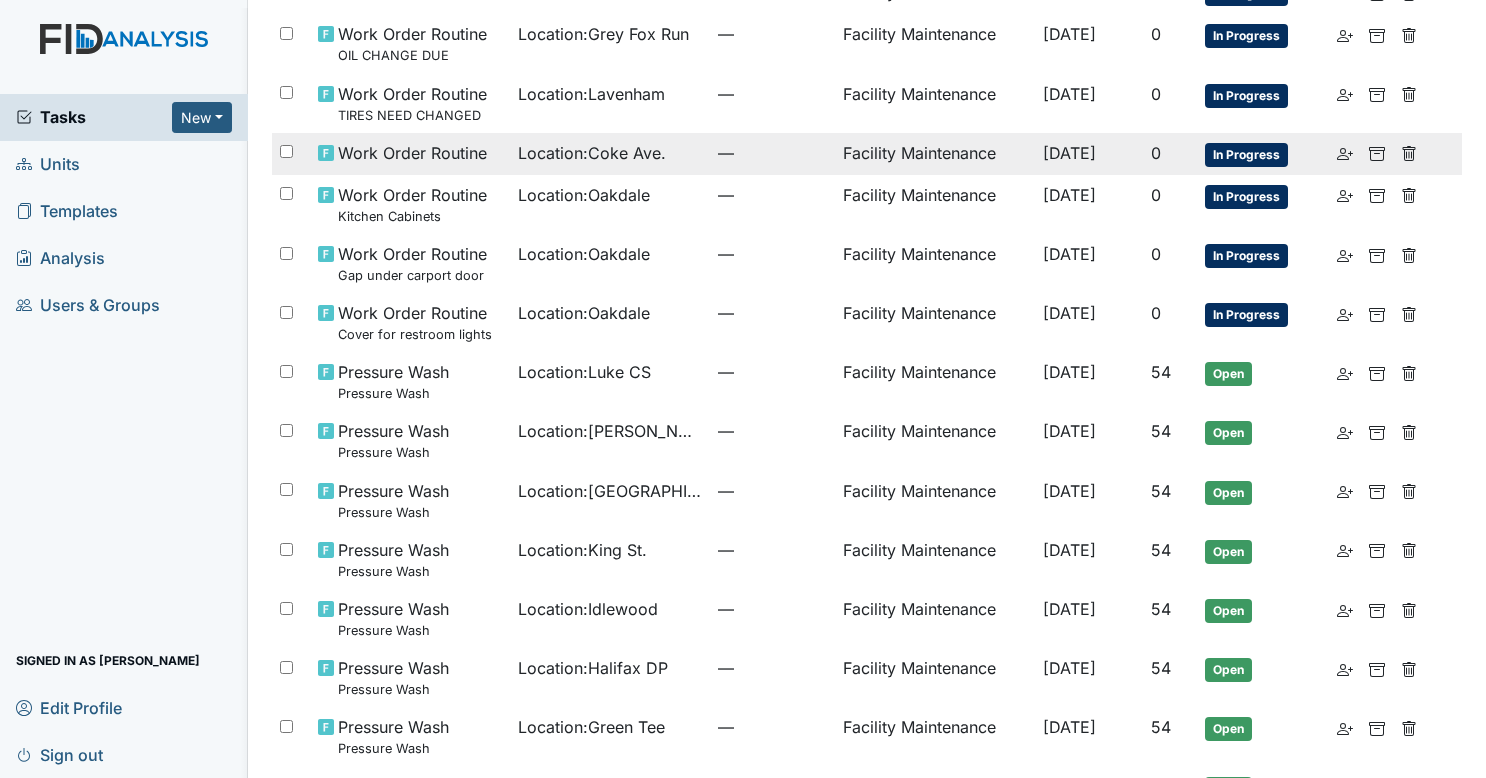 click on "Location :  Coke Ave." at bounding box center [610, 154] 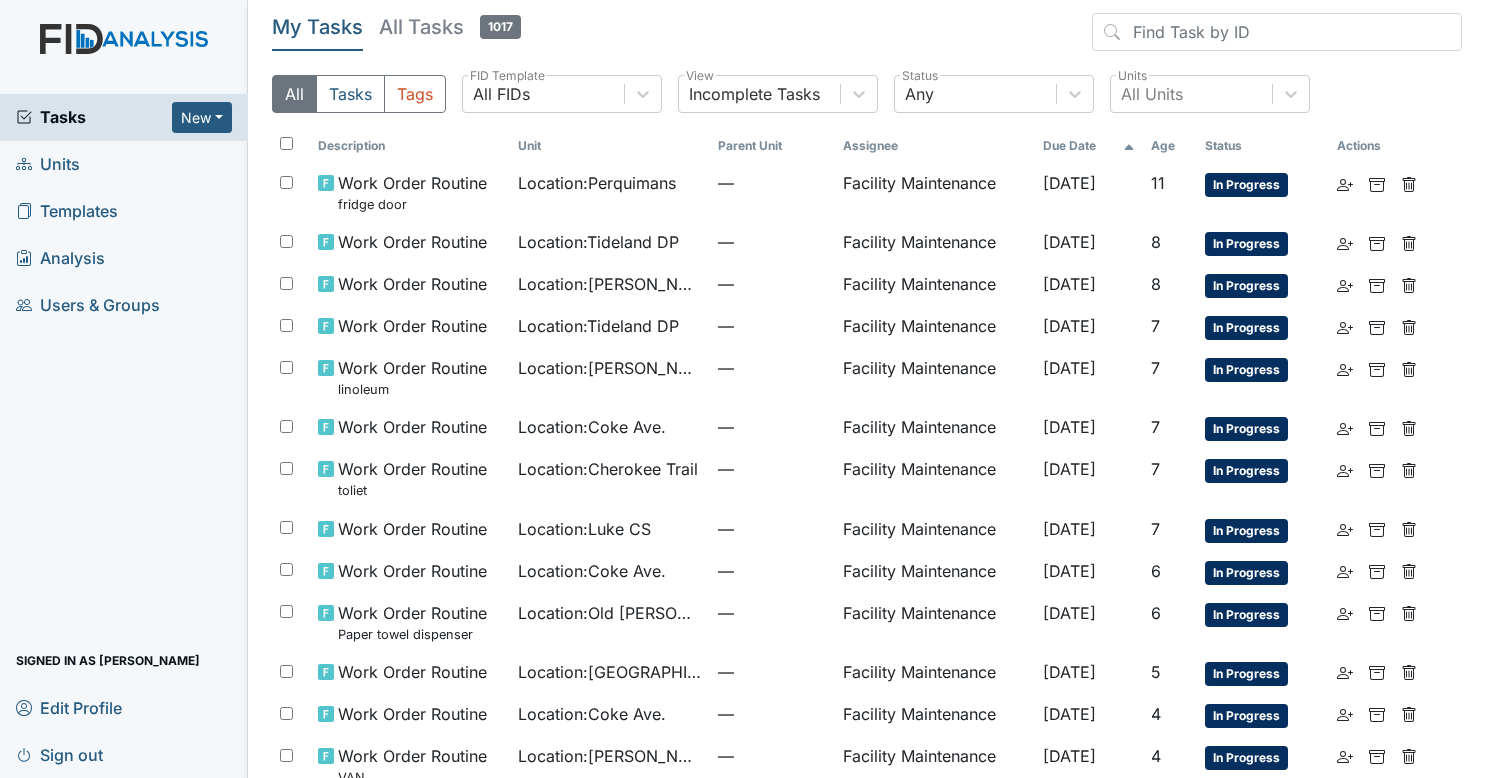 scroll, scrollTop: 0, scrollLeft: 0, axis: both 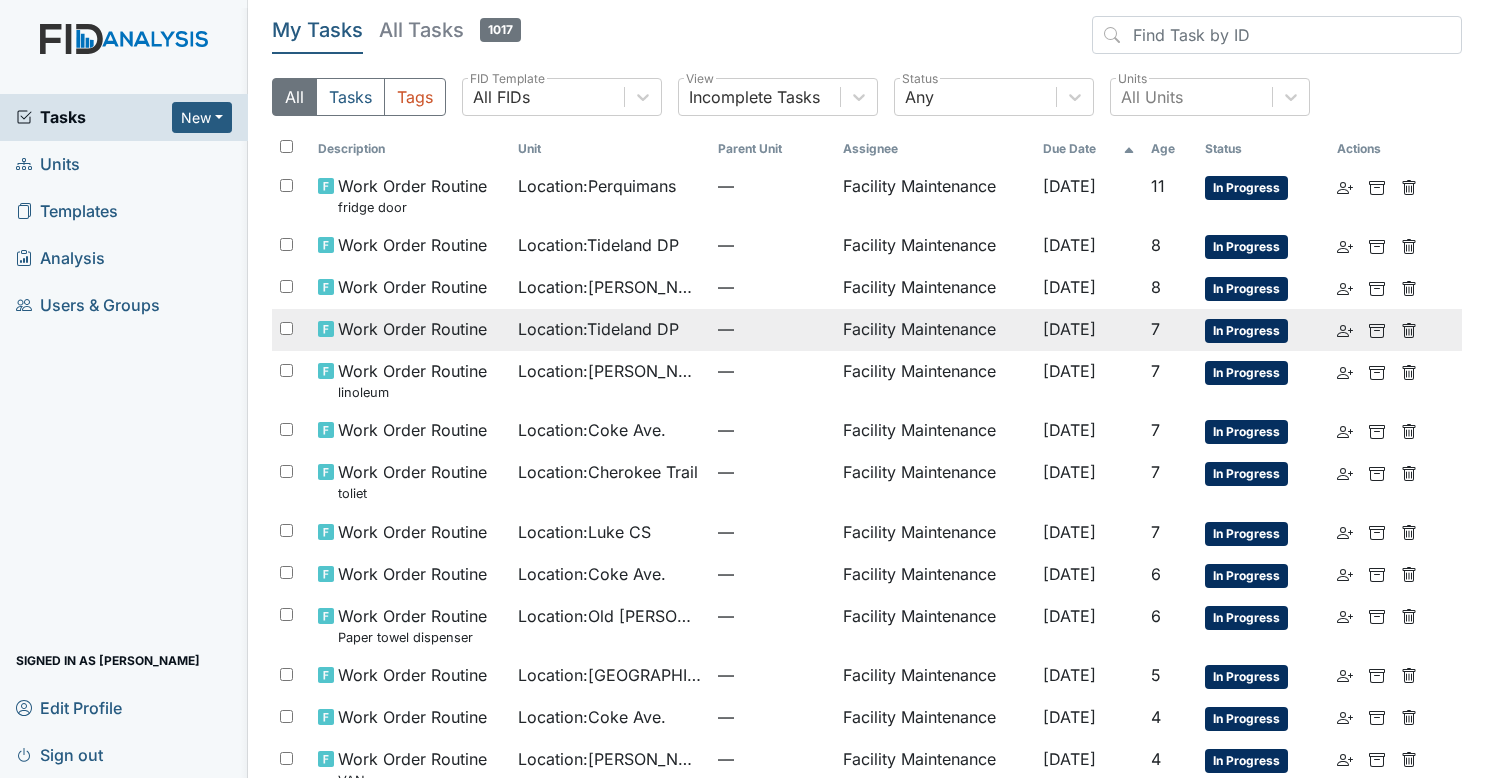 click on "—" at bounding box center [772, 329] 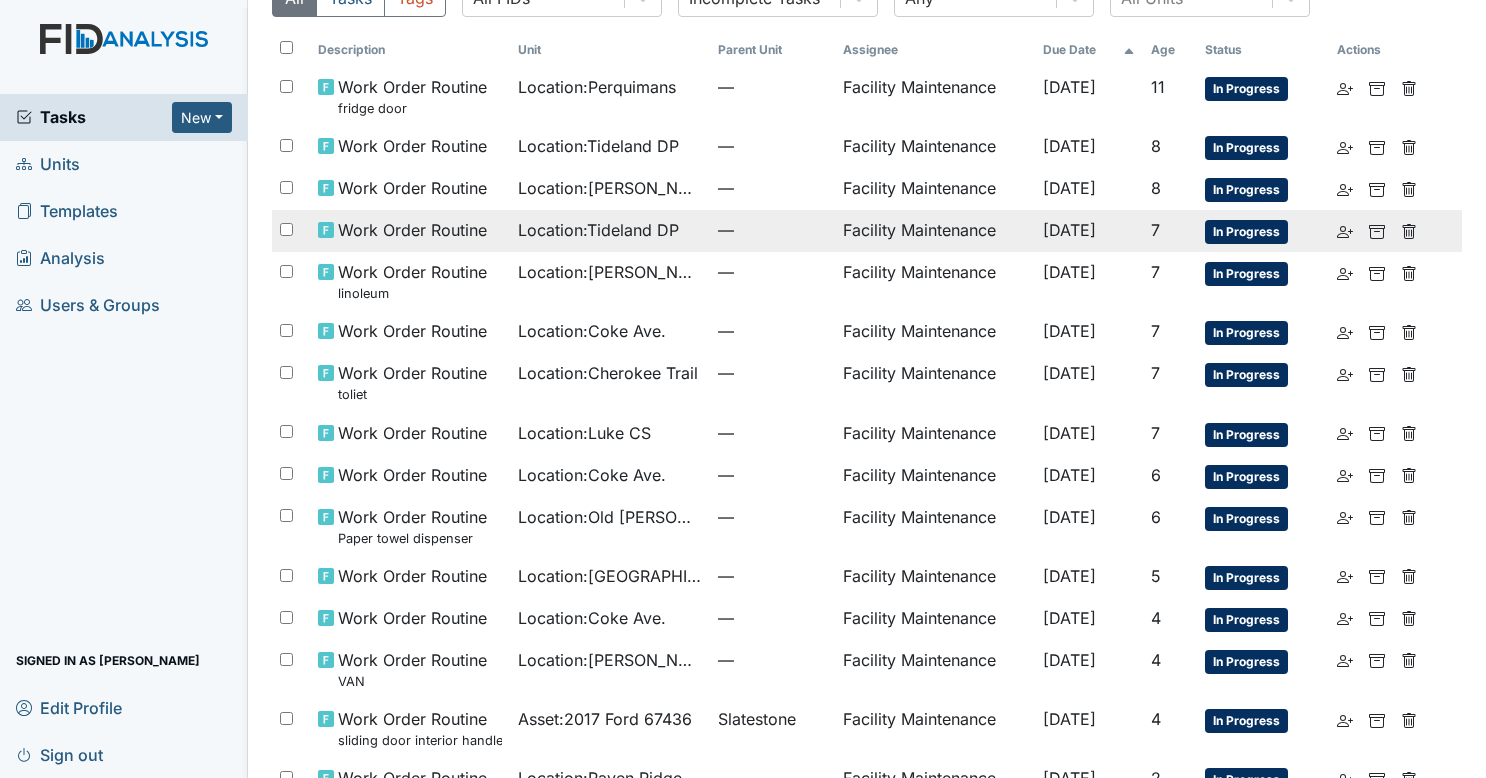 scroll, scrollTop: 101, scrollLeft: 0, axis: vertical 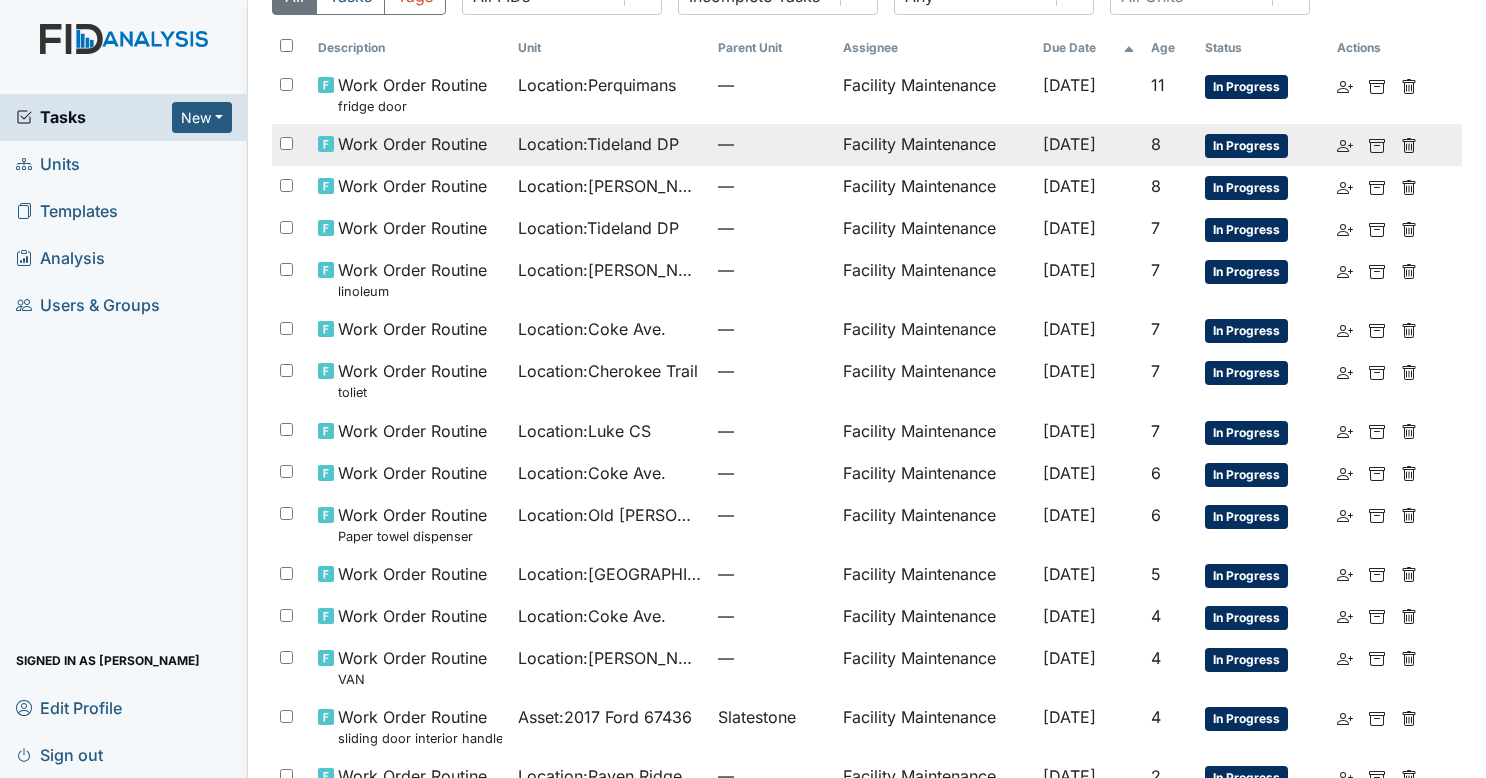 click on "Location :  Tideland DP" at bounding box center (610, 145) 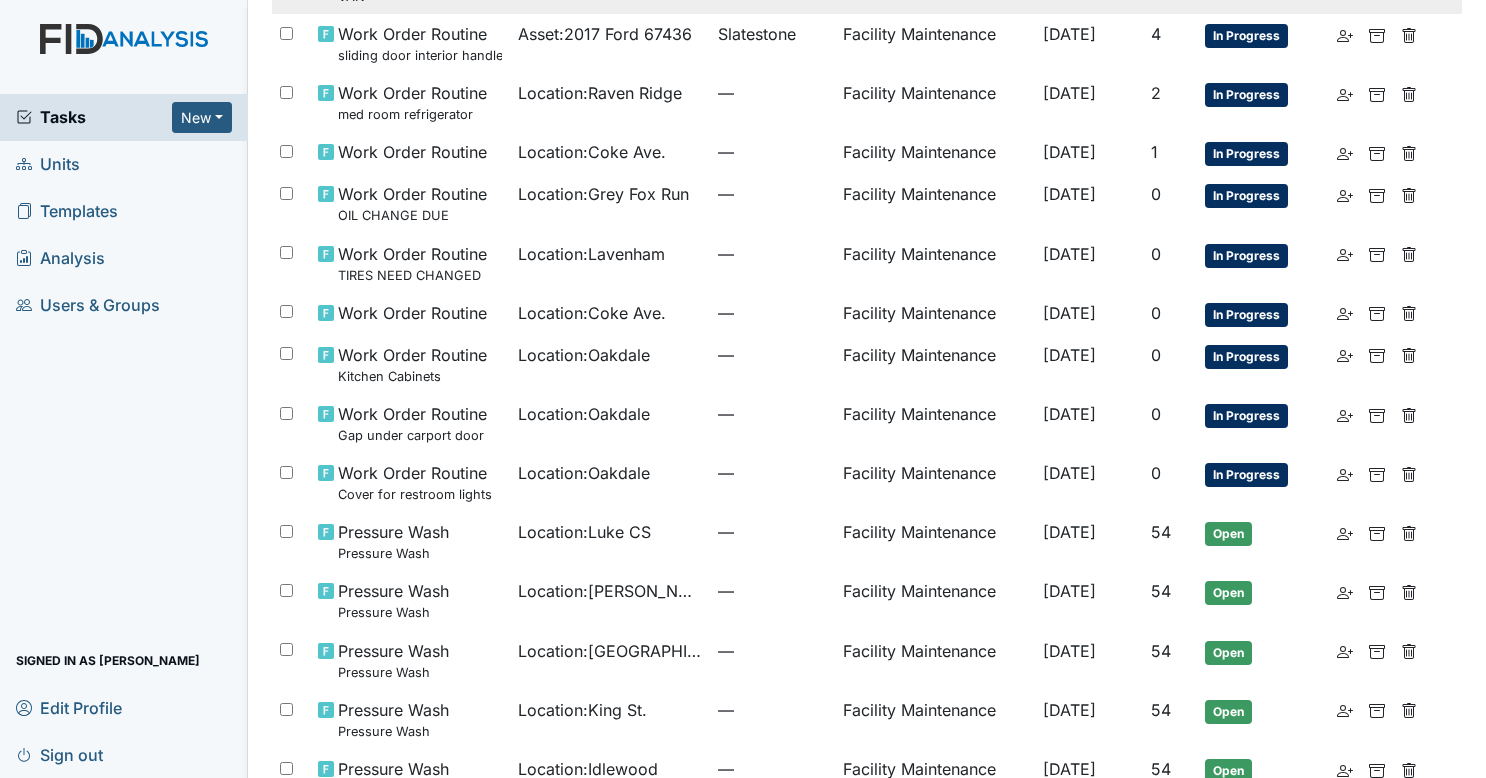 scroll, scrollTop: 1071, scrollLeft: 0, axis: vertical 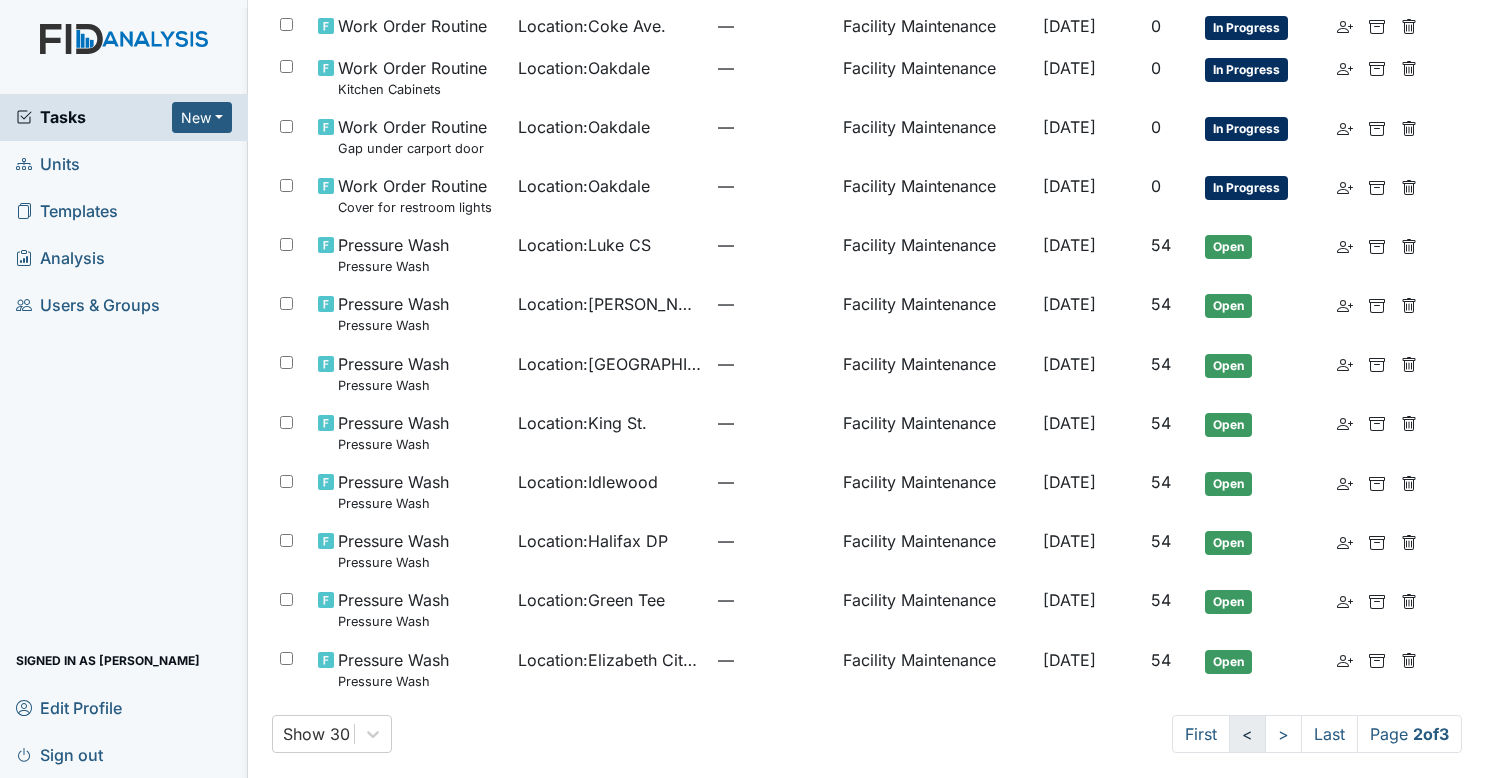 click on "<" at bounding box center (1247, 734) 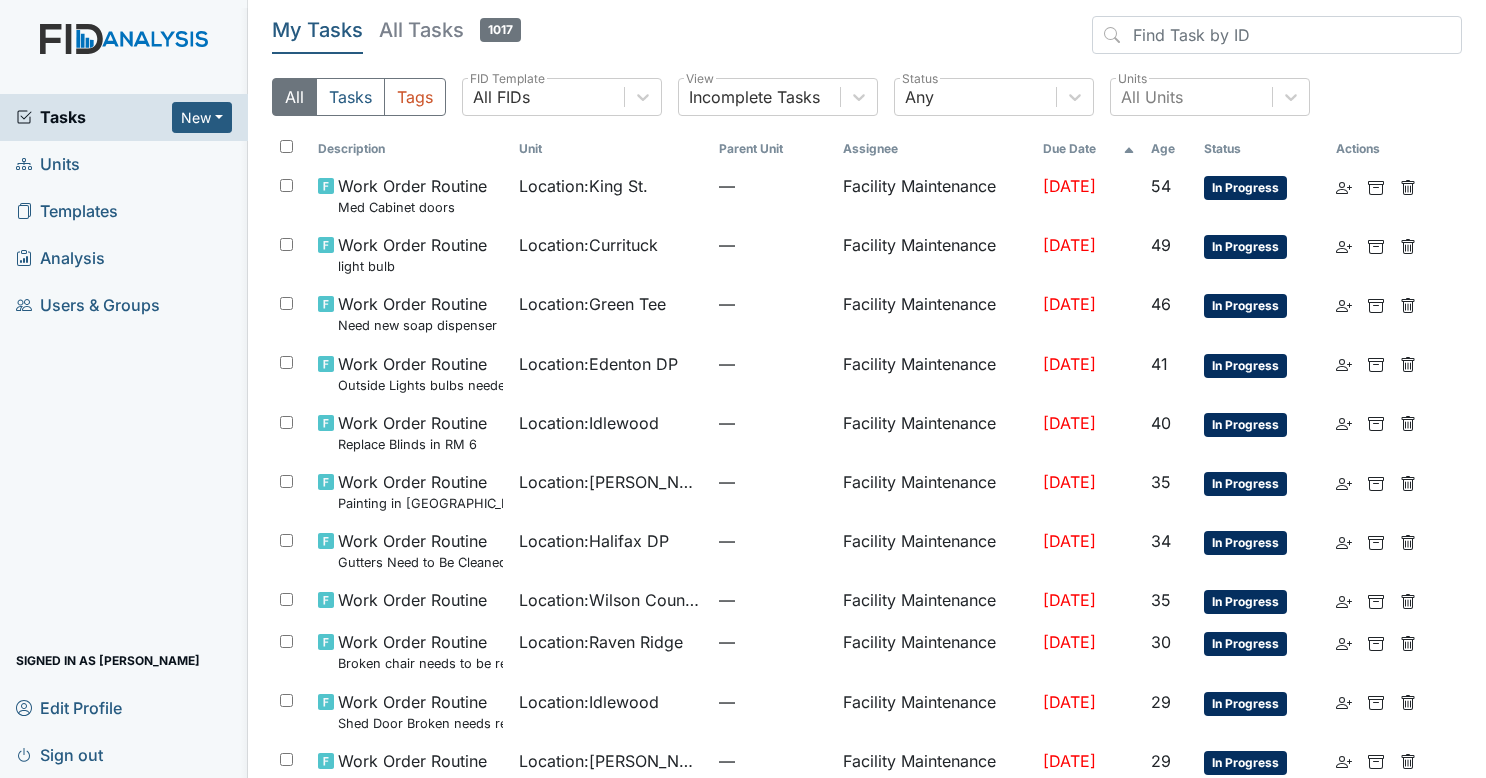 scroll, scrollTop: 1071, scrollLeft: 0, axis: vertical 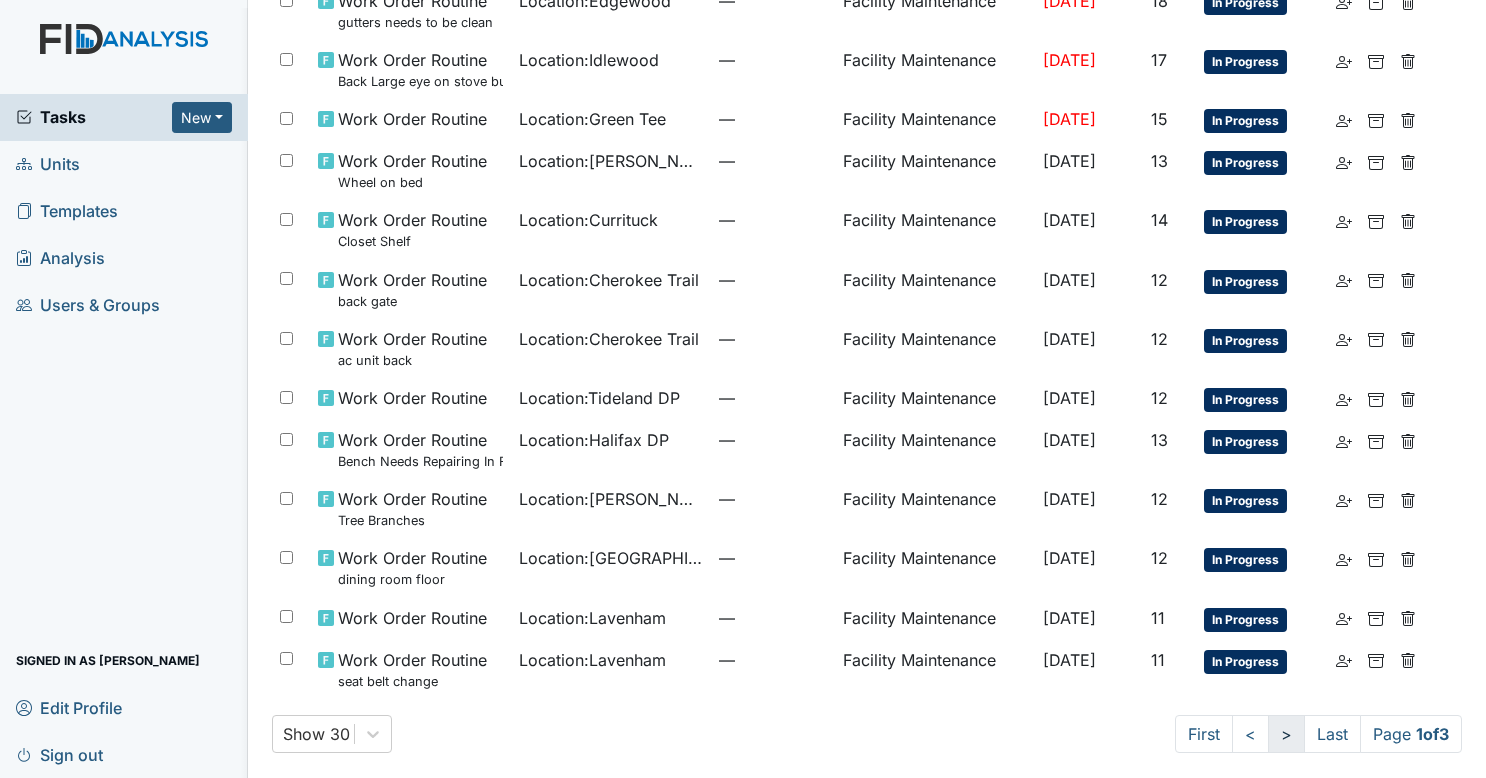click on ">" at bounding box center [1286, 734] 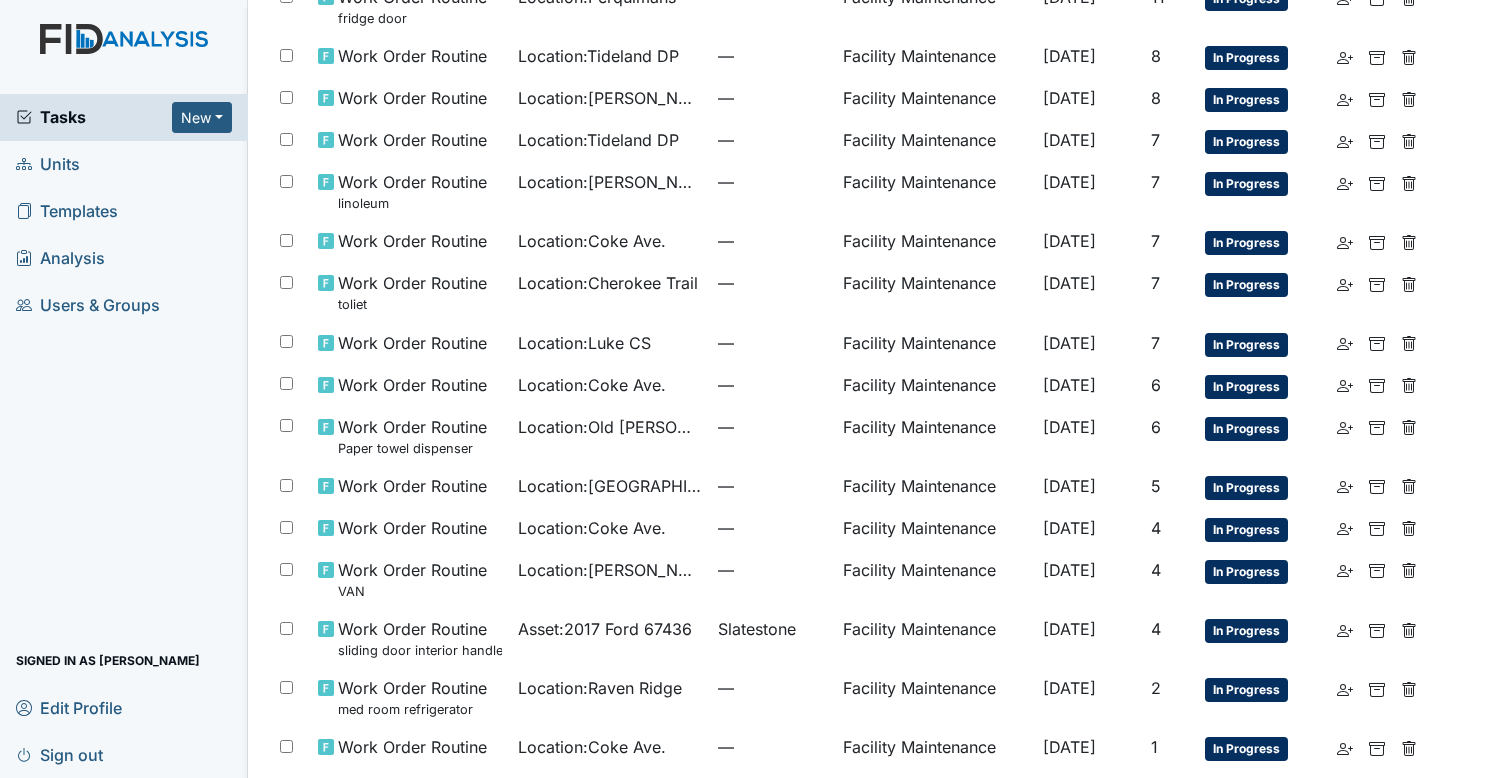 scroll, scrollTop: 0, scrollLeft: 0, axis: both 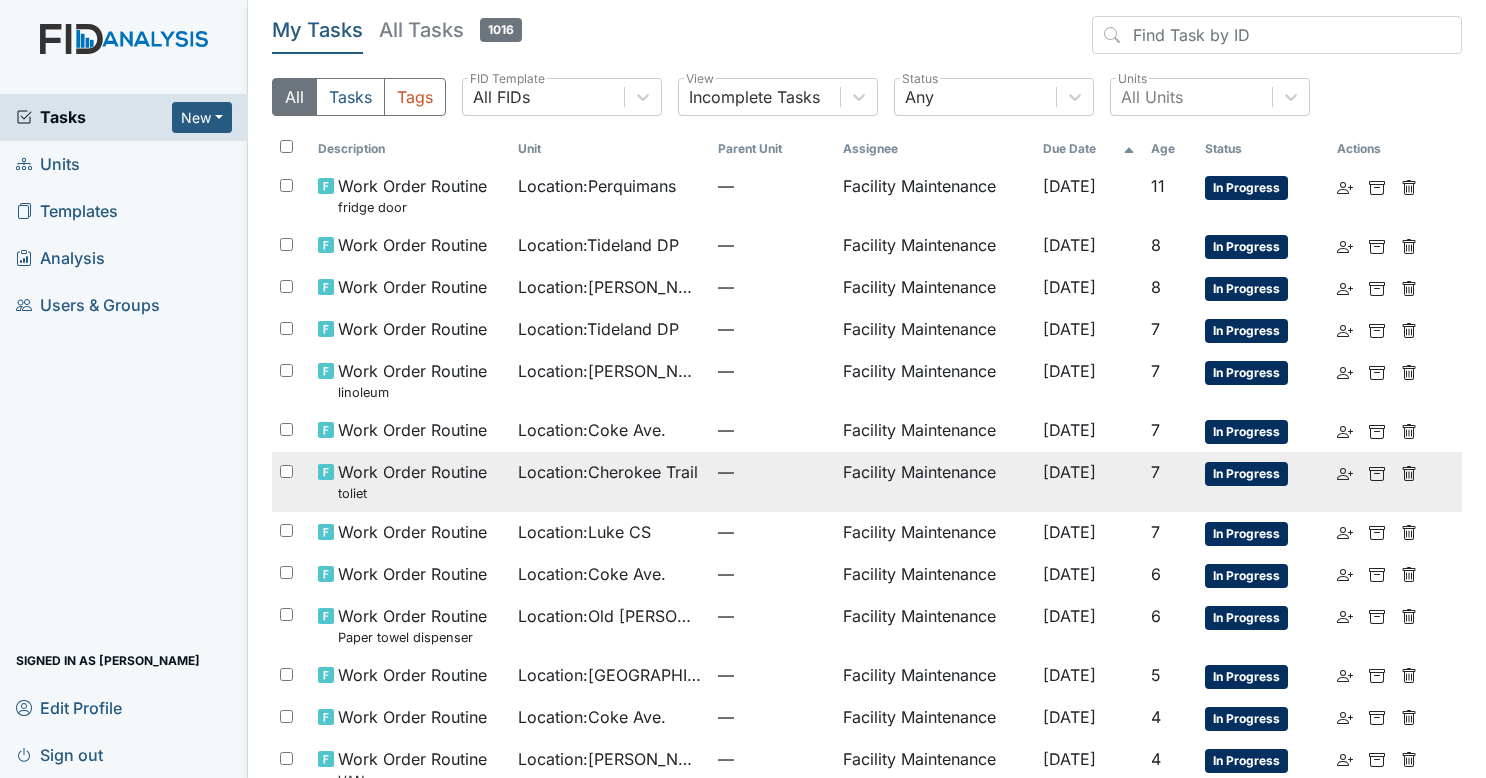 click on "—" at bounding box center [772, 481] 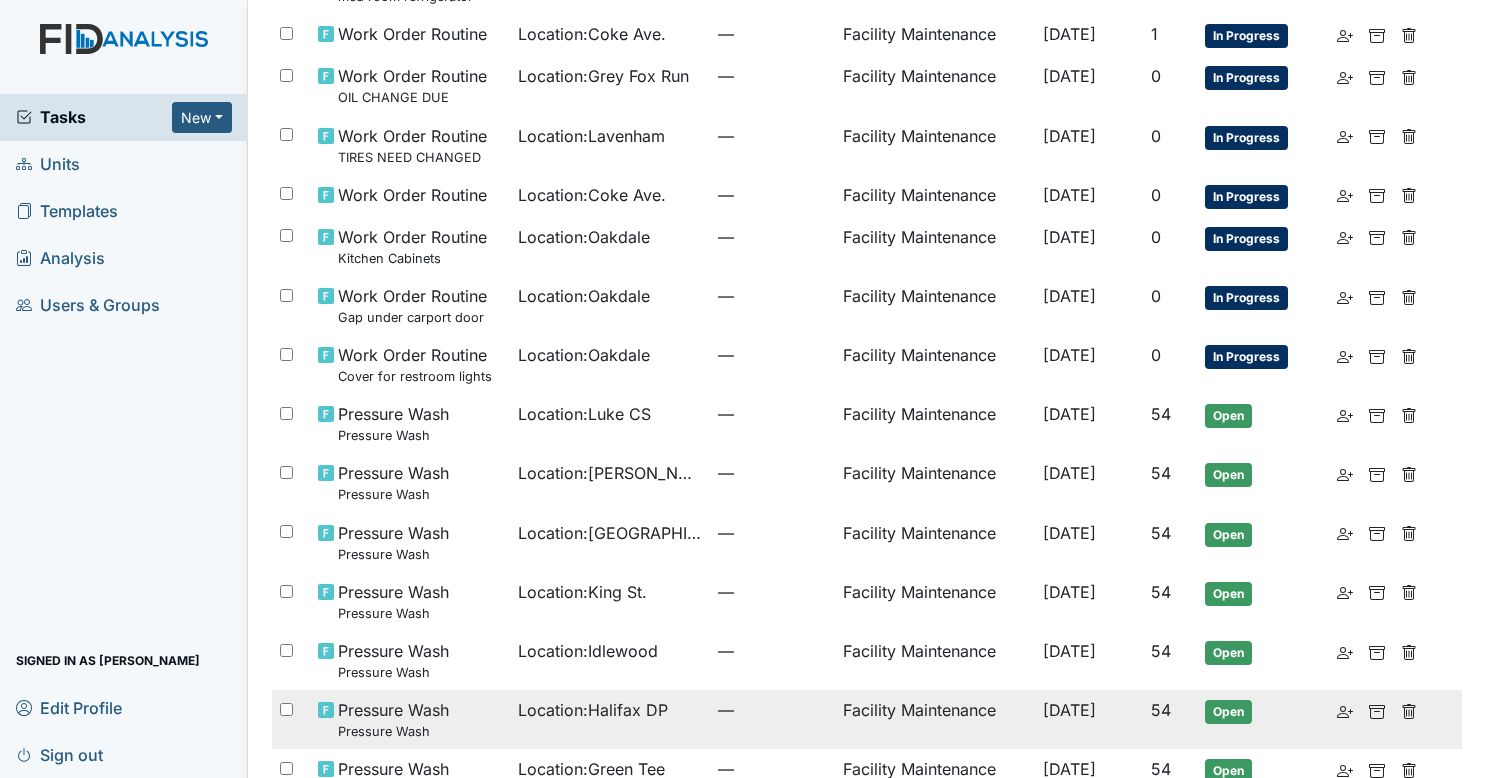 scroll, scrollTop: 906, scrollLeft: 0, axis: vertical 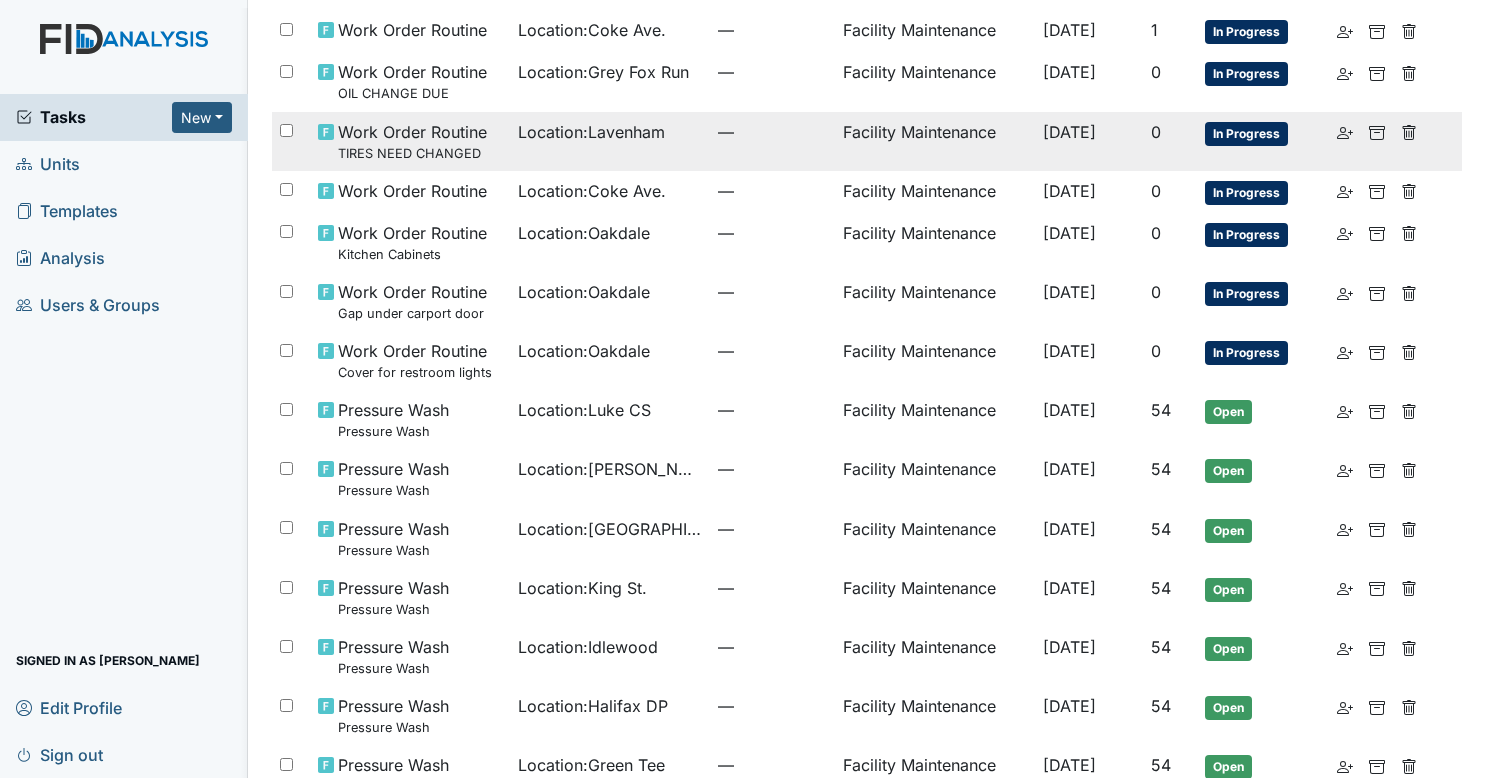 click on "Location :  Lavenham" at bounding box center (610, 141) 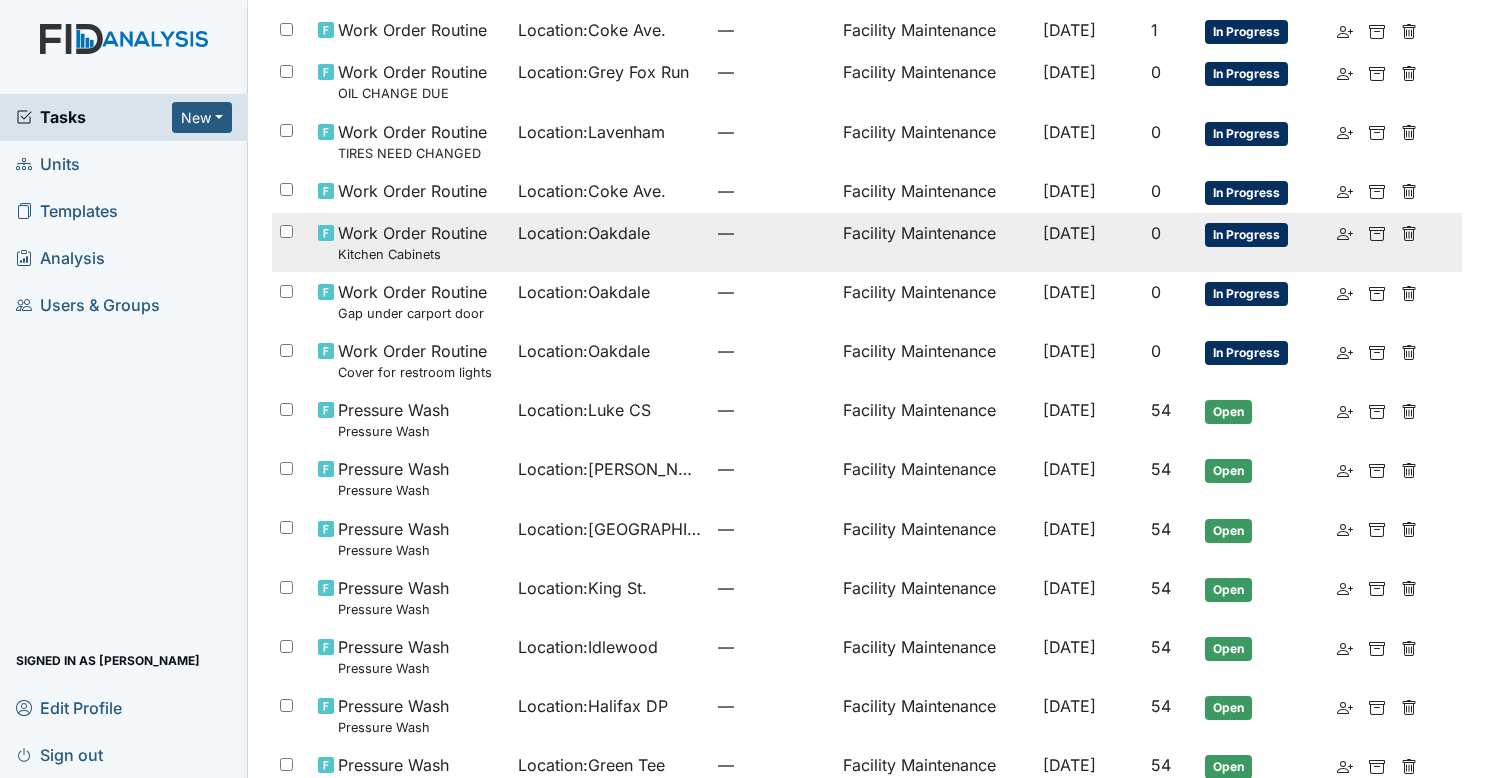 scroll, scrollTop: 0, scrollLeft: 0, axis: both 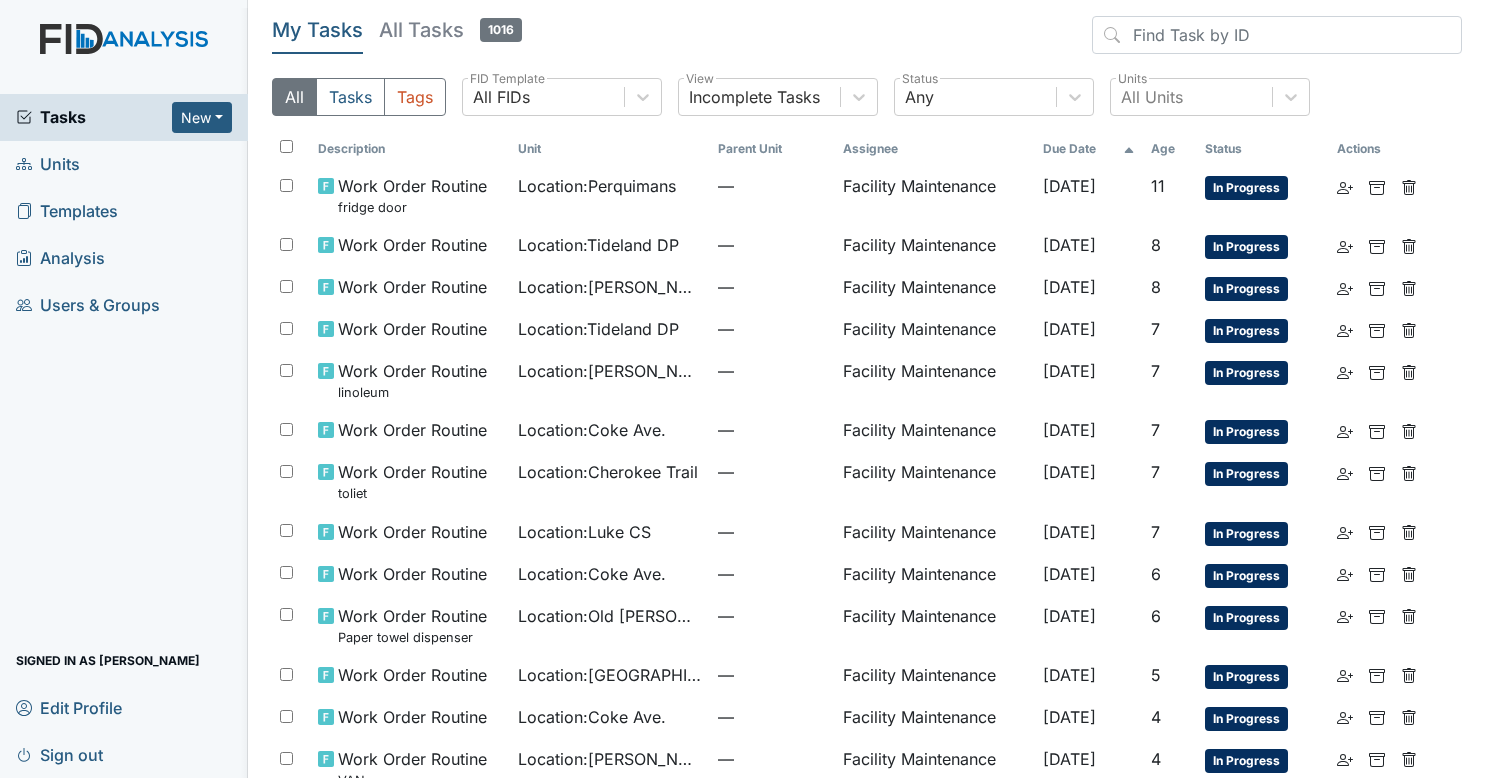 click on "Tasks" at bounding box center (94, 117) 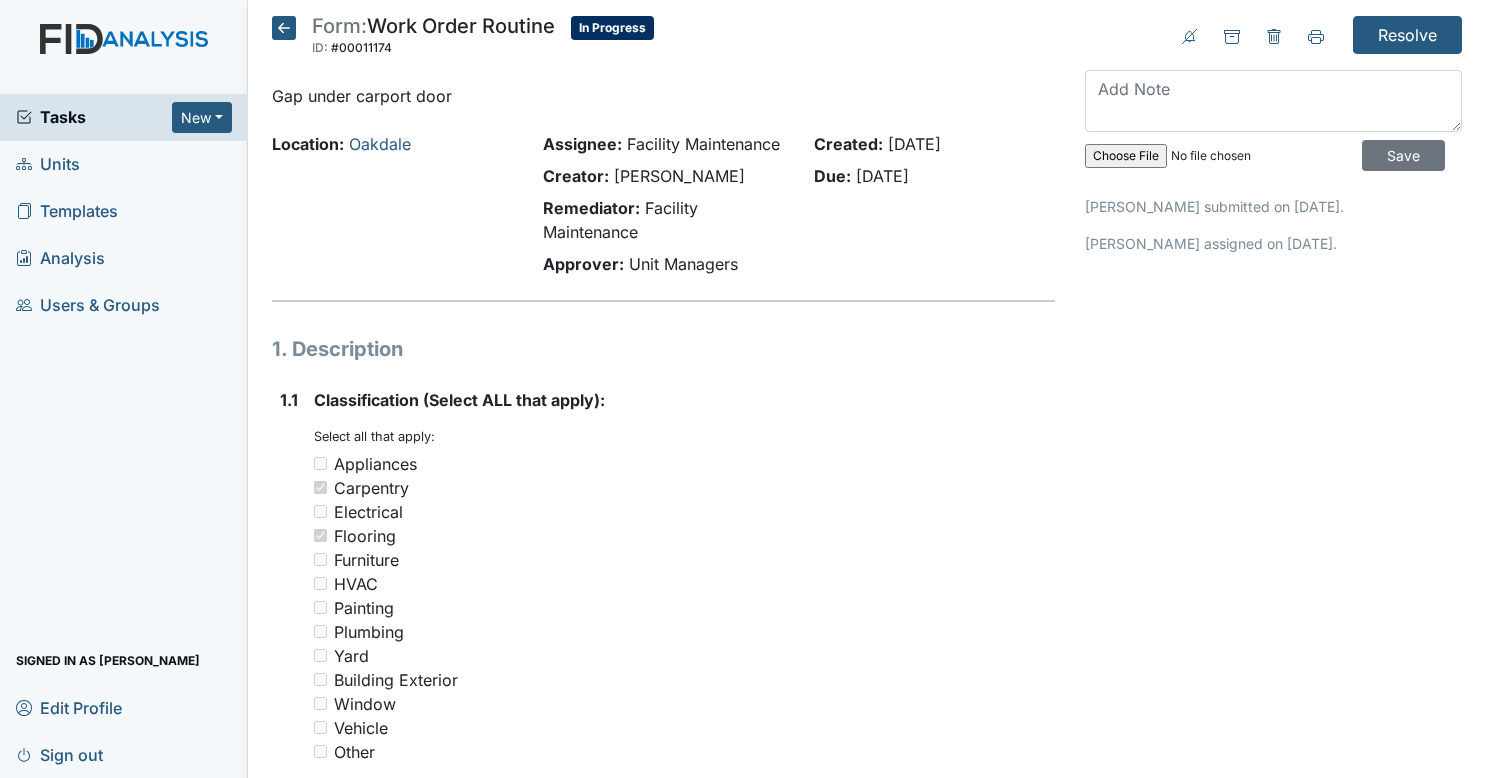 scroll, scrollTop: 0, scrollLeft: 0, axis: both 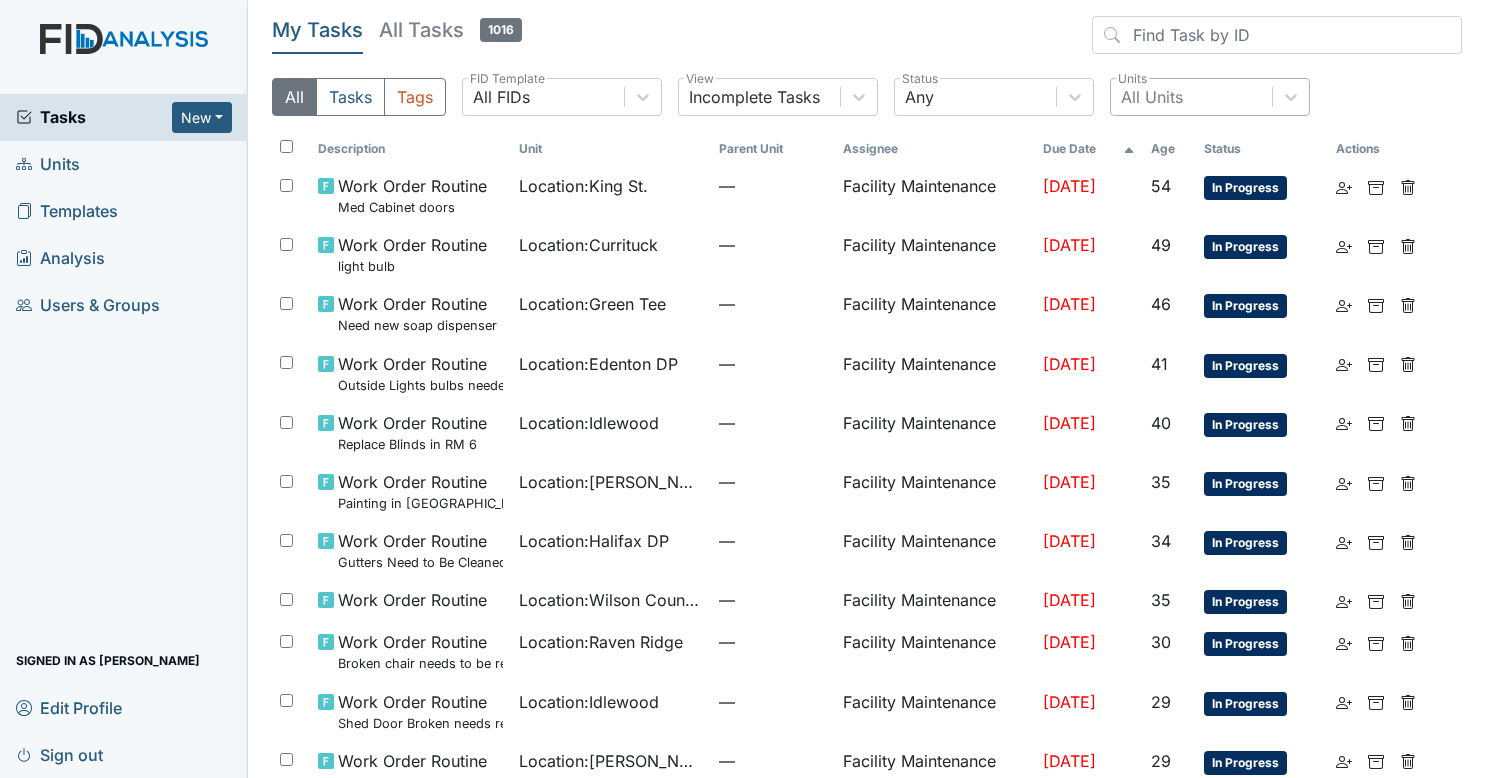 click on "All Units" at bounding box center [1152, 97] 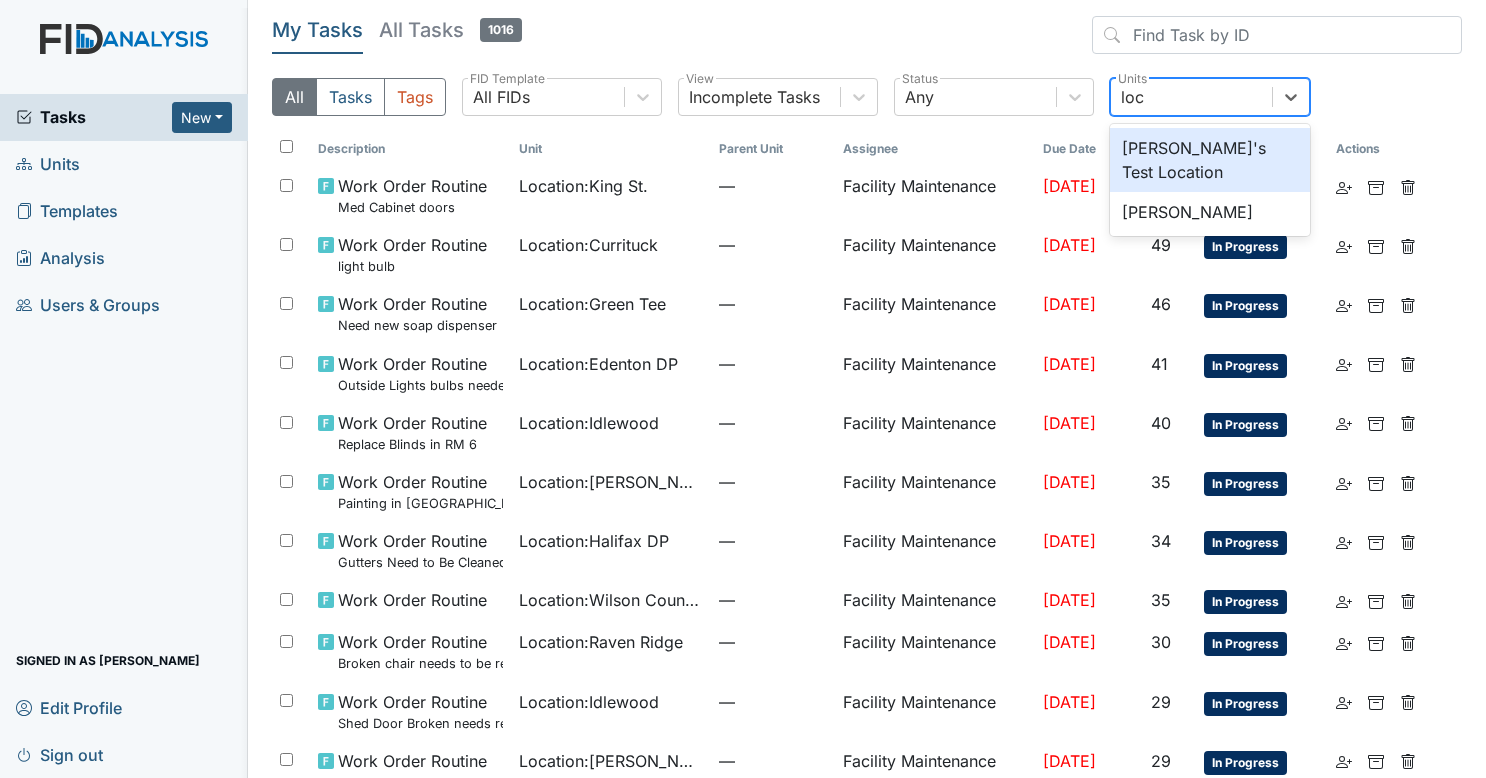 type on "lock" 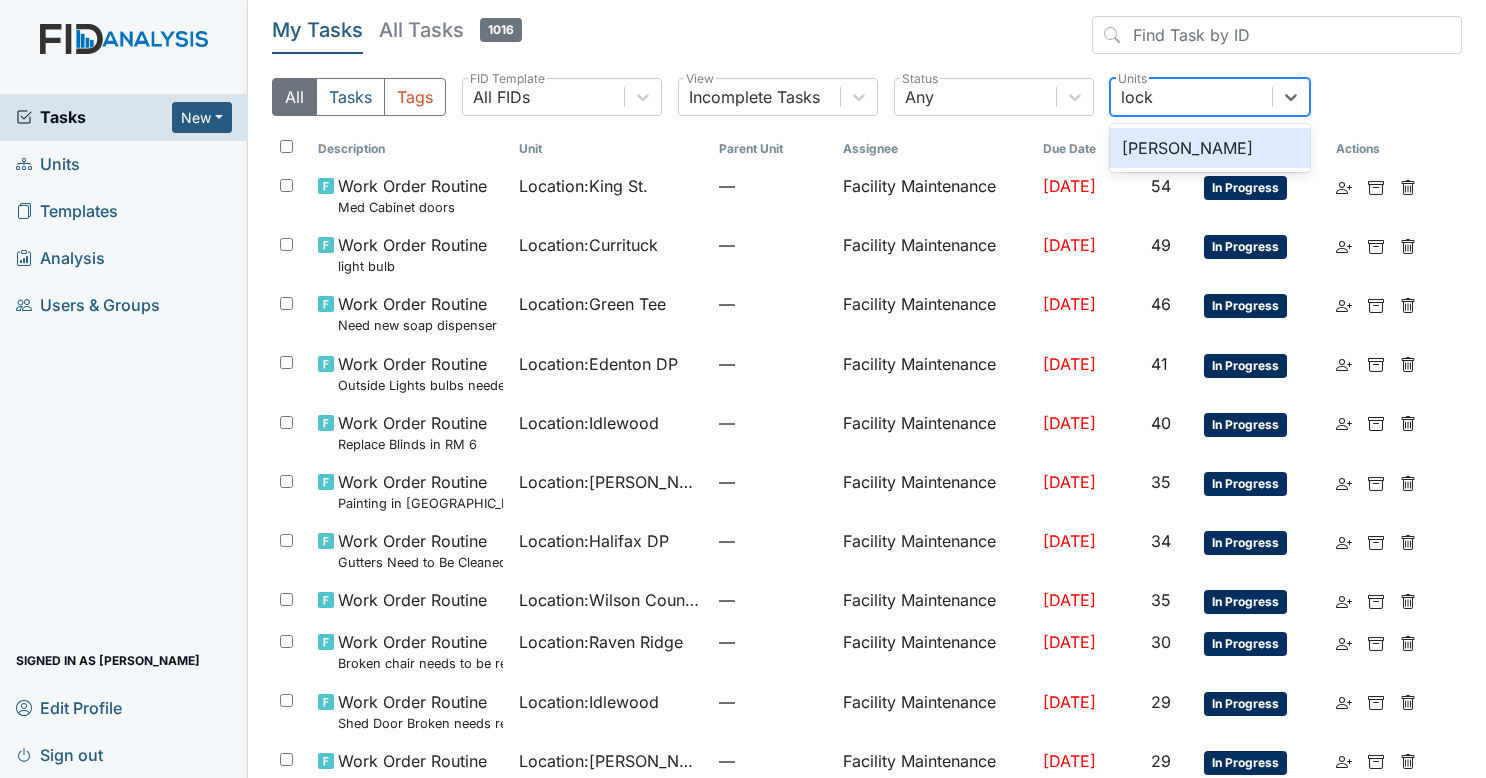 click on "[PERSON_NAME]" at bounding box center [1210, 148] 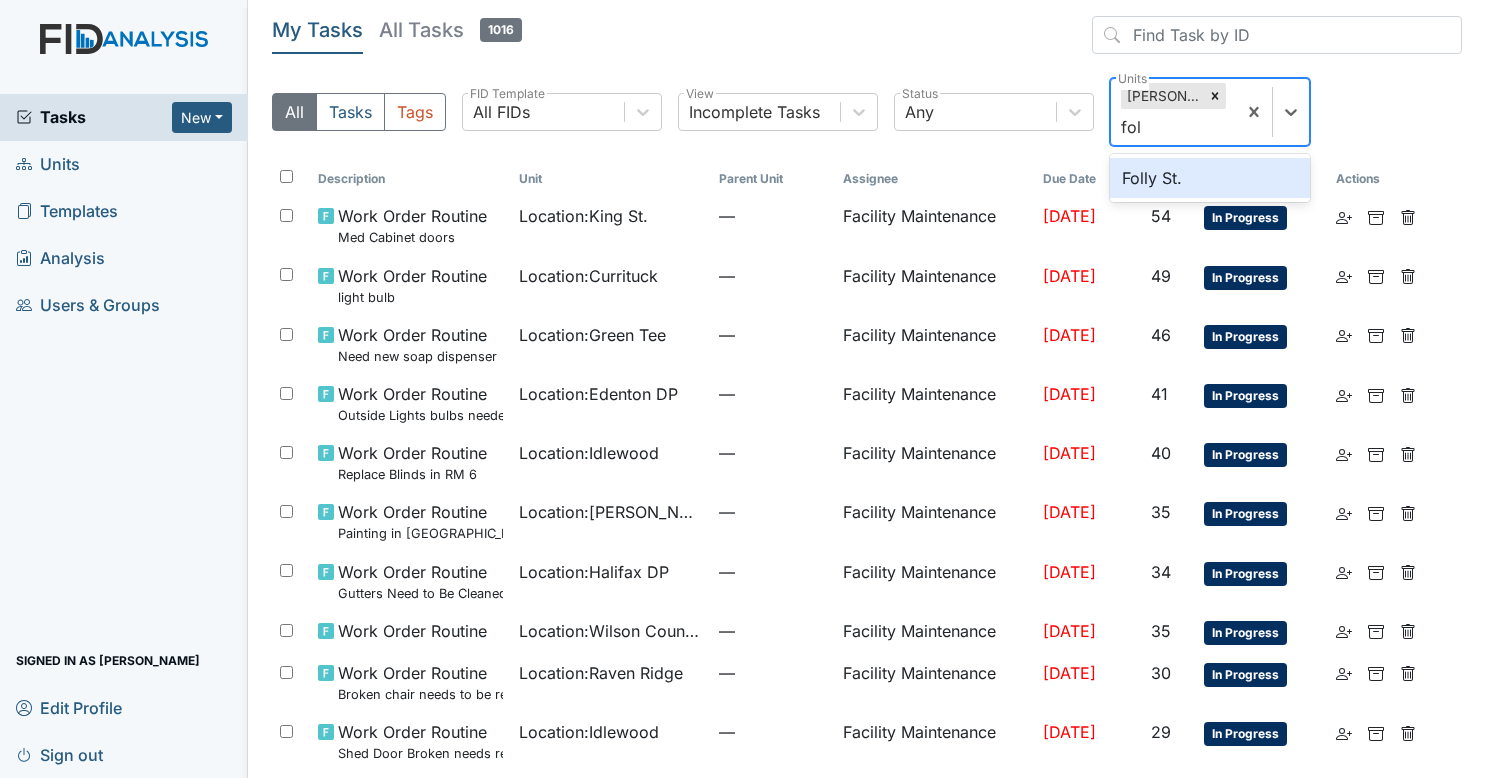 type on "foll" 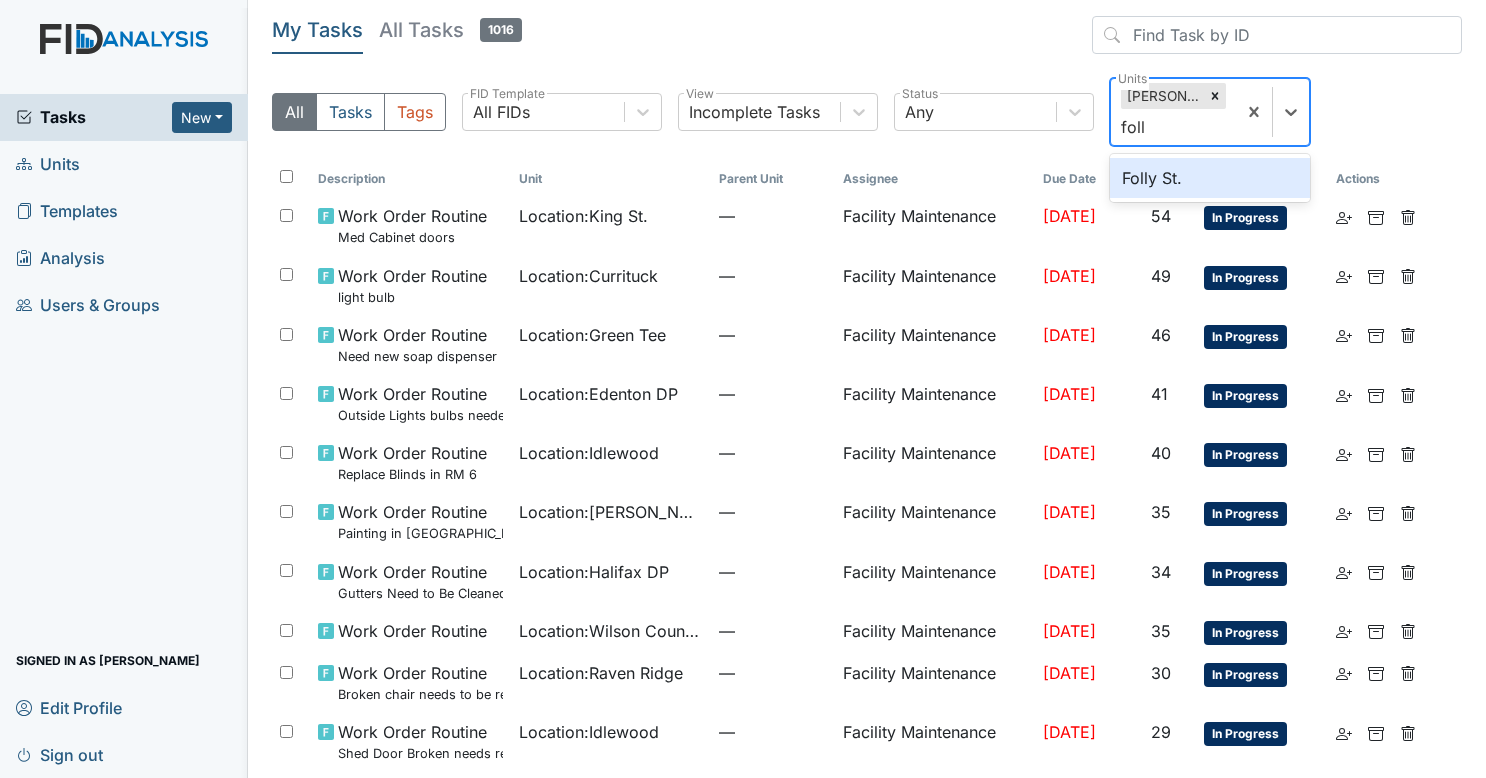 click on "Folly St." at bounding box center (1210, 178) 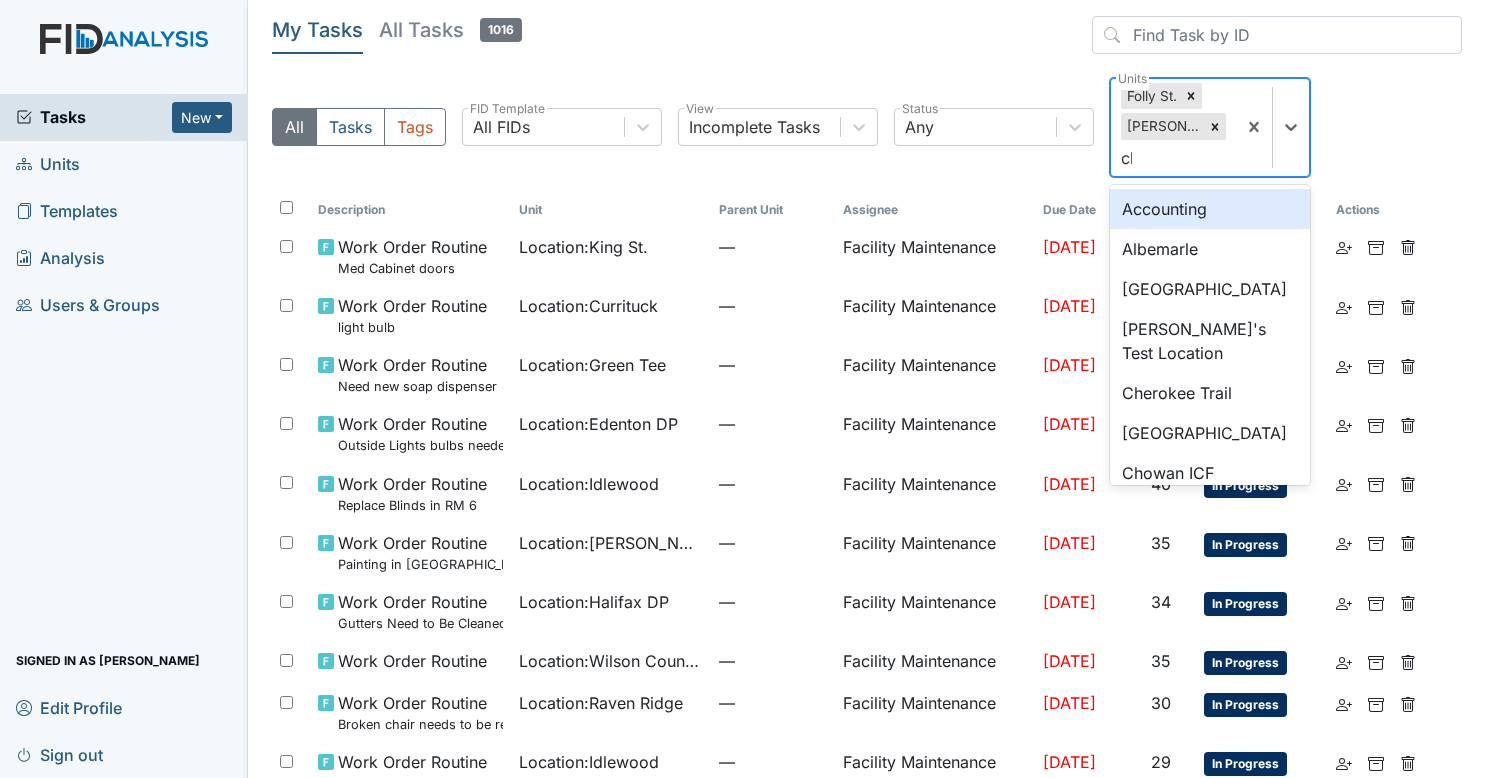 type on "cher" 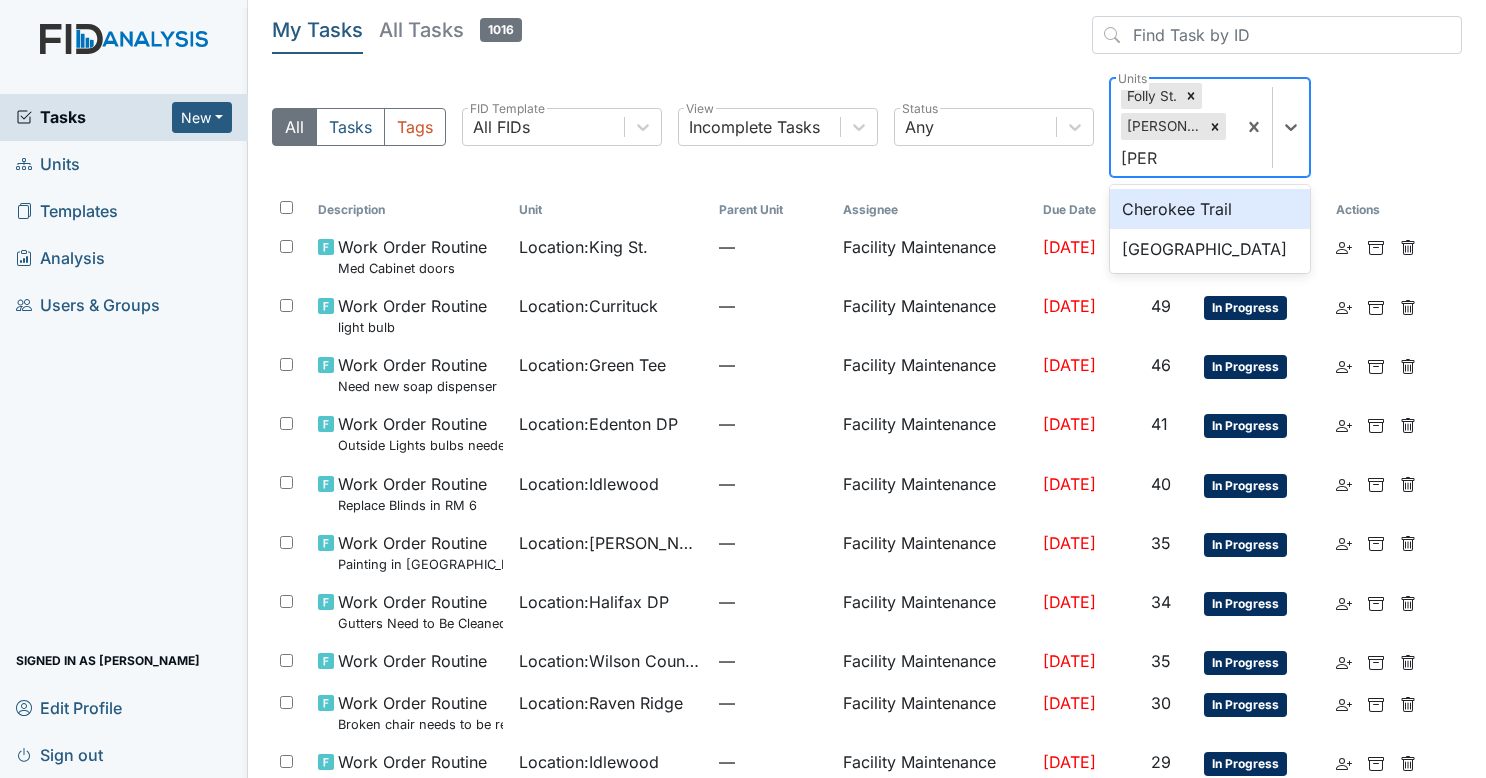 click on "Cherokee Trail" at bounding box center (1210, 209) 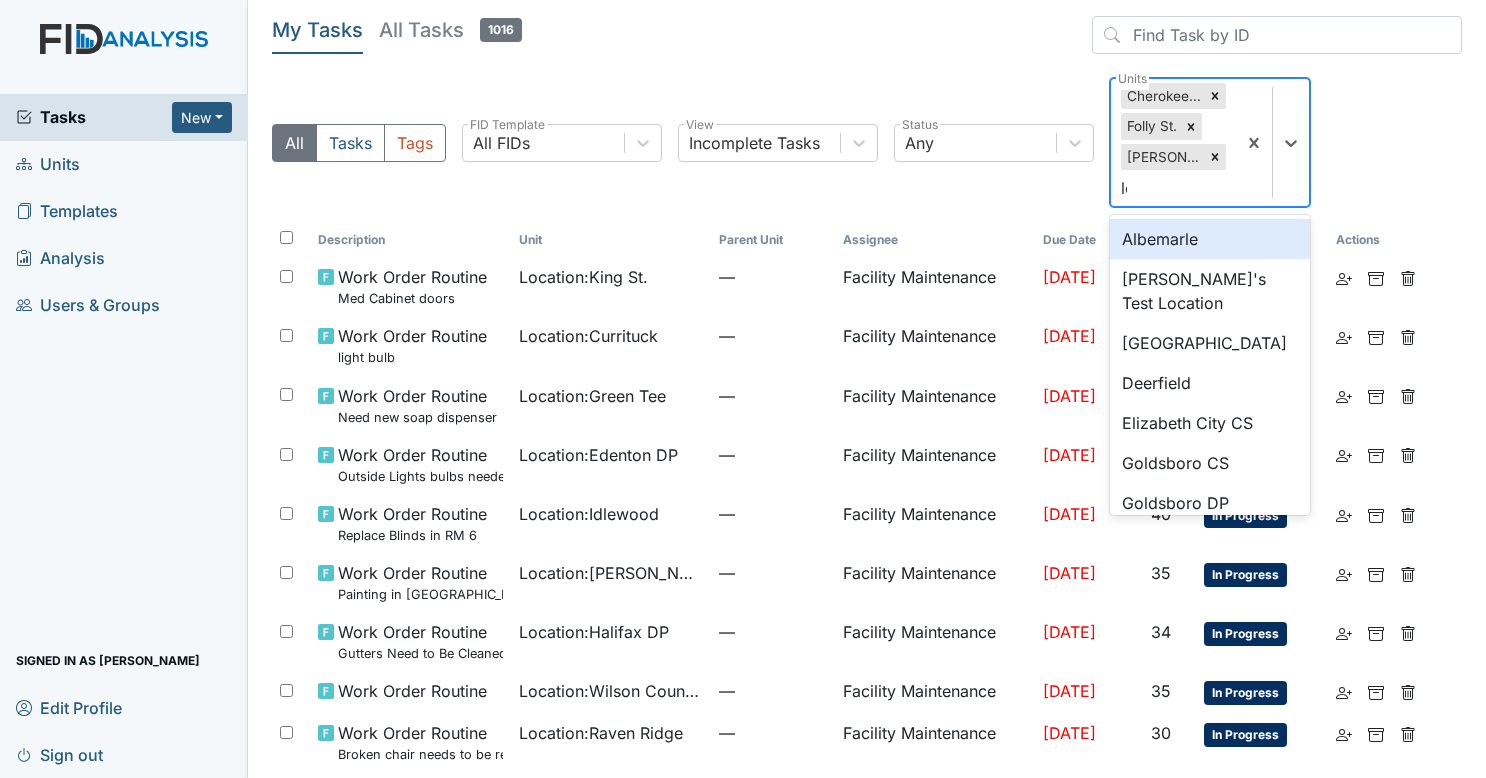 type on "lel" 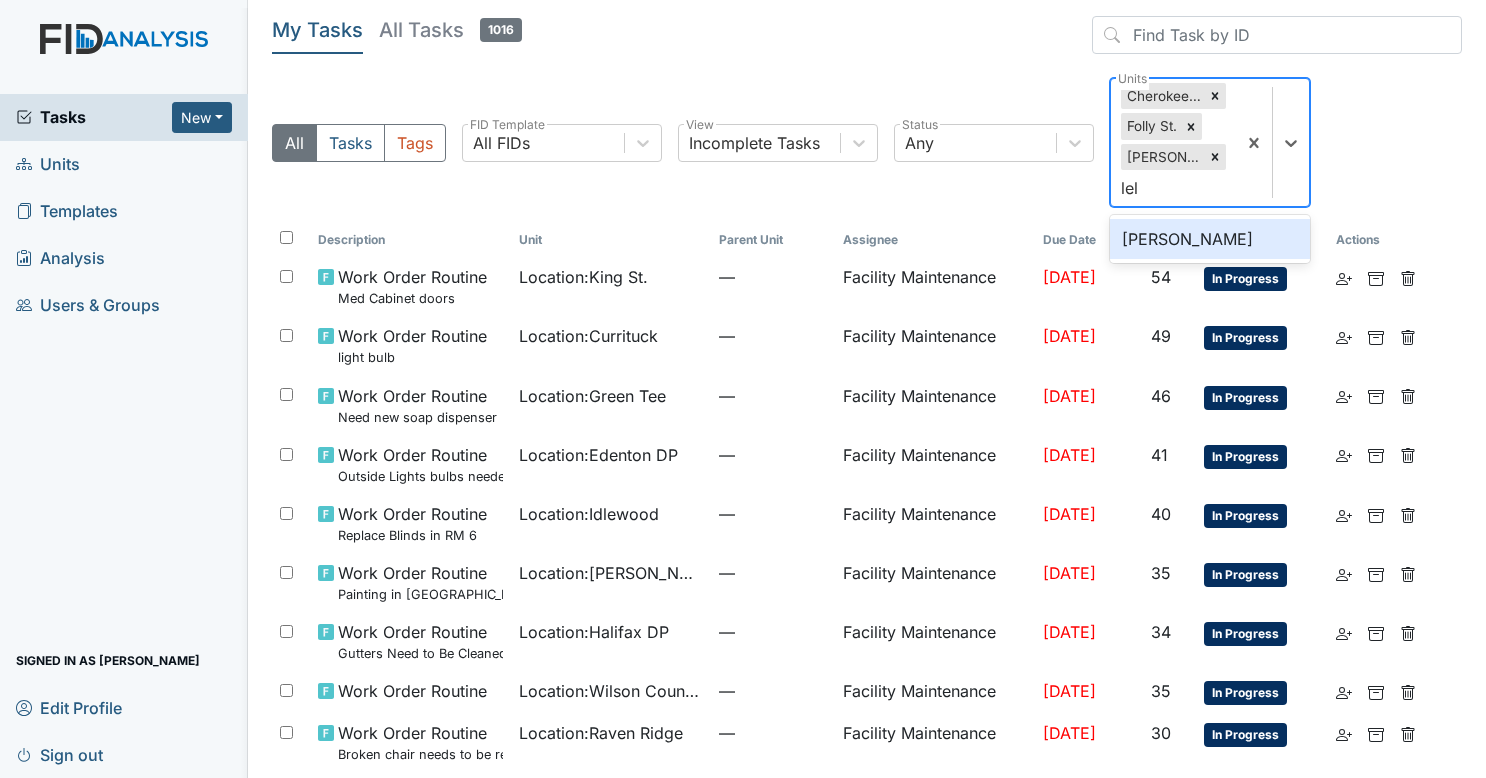 click on "Leland DP" at bounding box center [1210, 239] 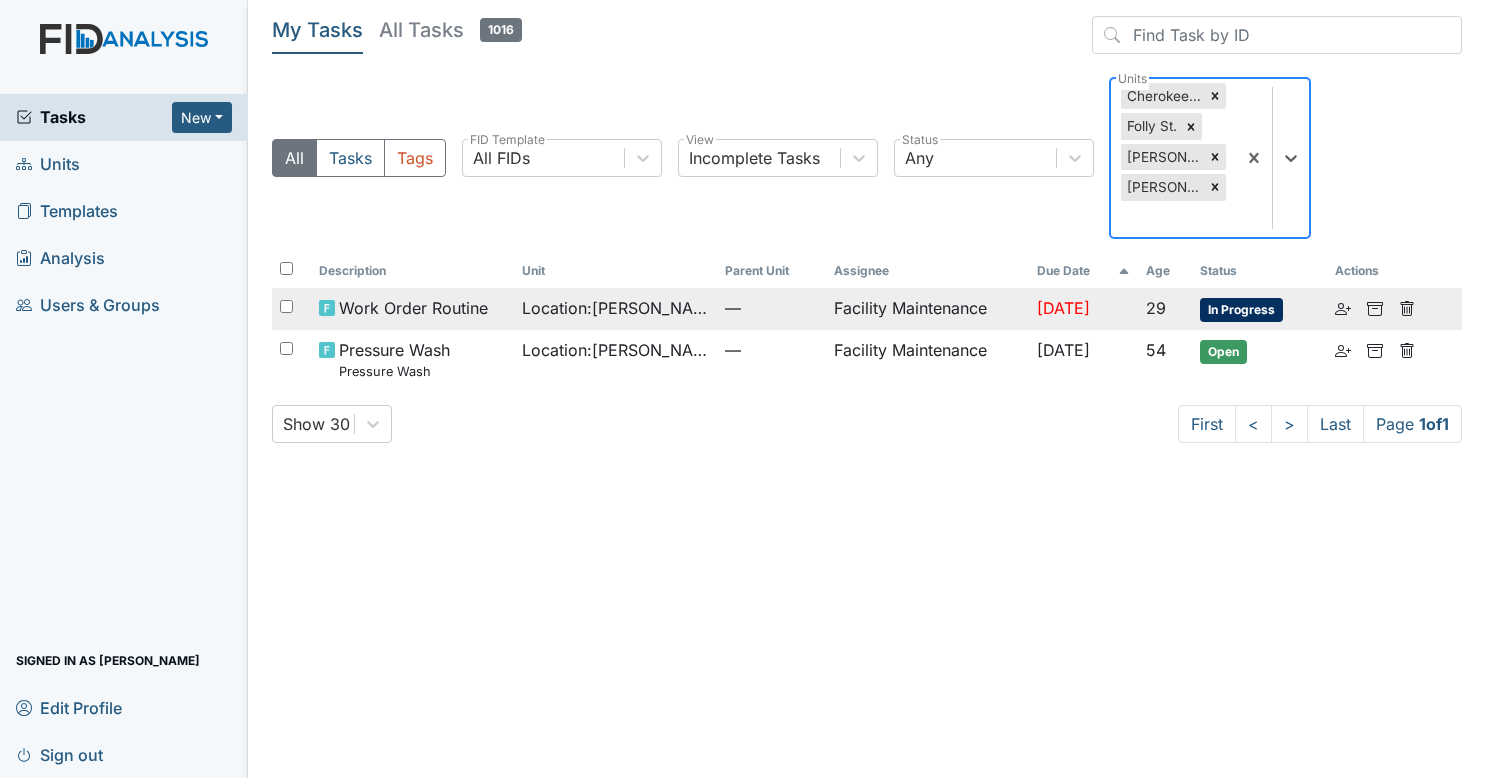 click on "Location :  Lockwood" at bounding box center (615, 308) 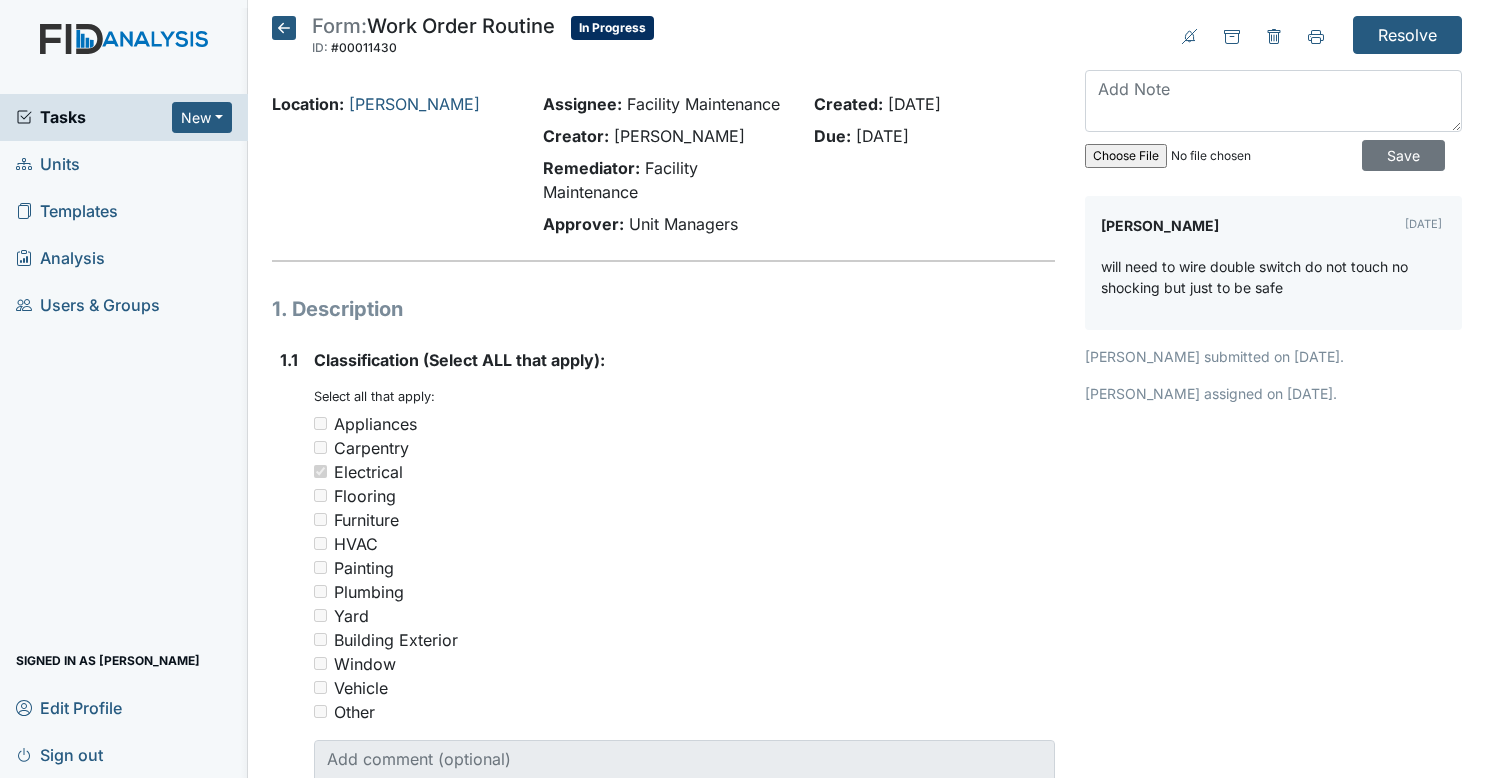 scroll, scrollTop: 0, scrollLeft: 0, axis: both 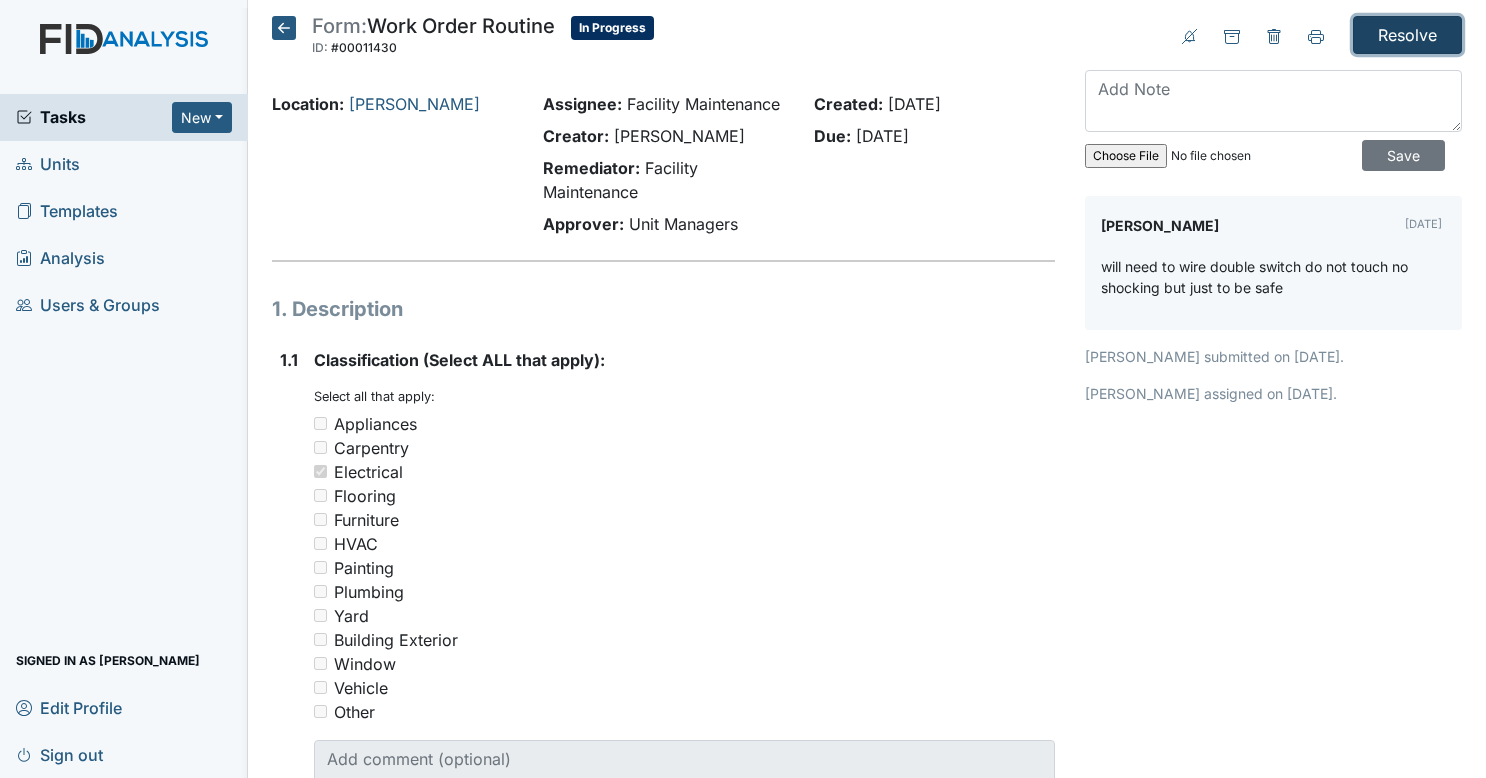 click on "Resolve" at bounding box center (1407, 35) 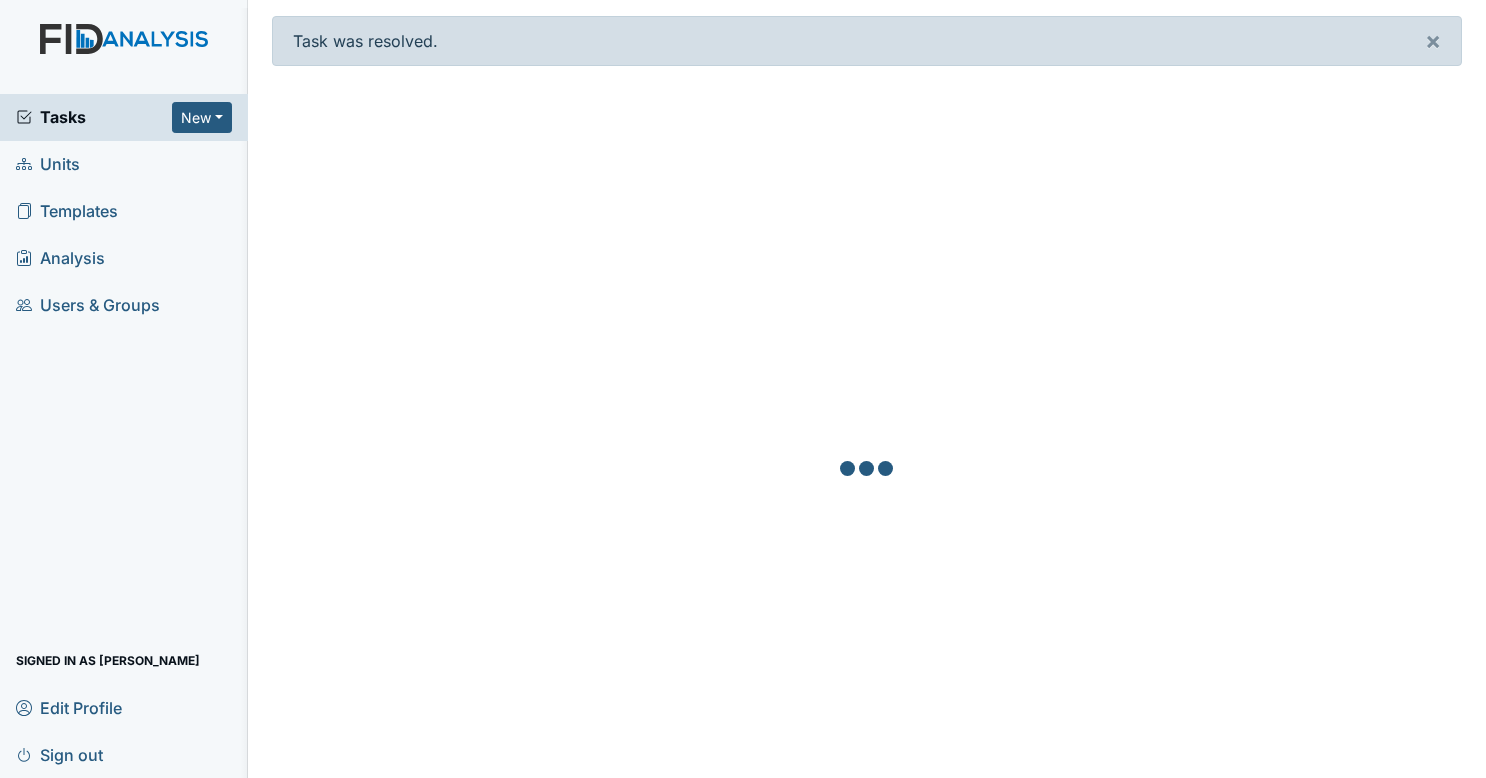 scroll, scrollTop: 0, scrollLeft: 0, axis: both 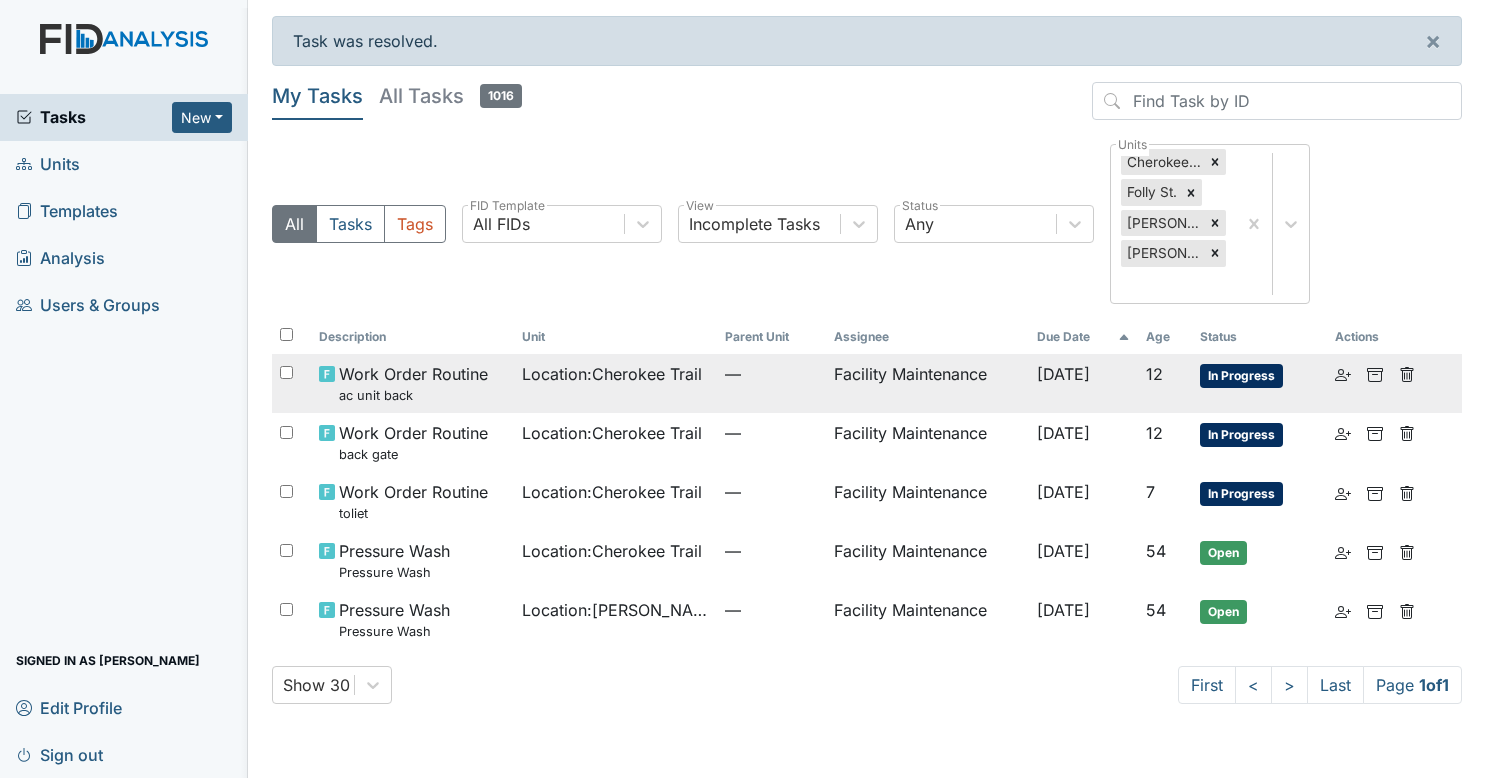 click on "Location :  Cherokee Trail" at bounding box center (615, 383) 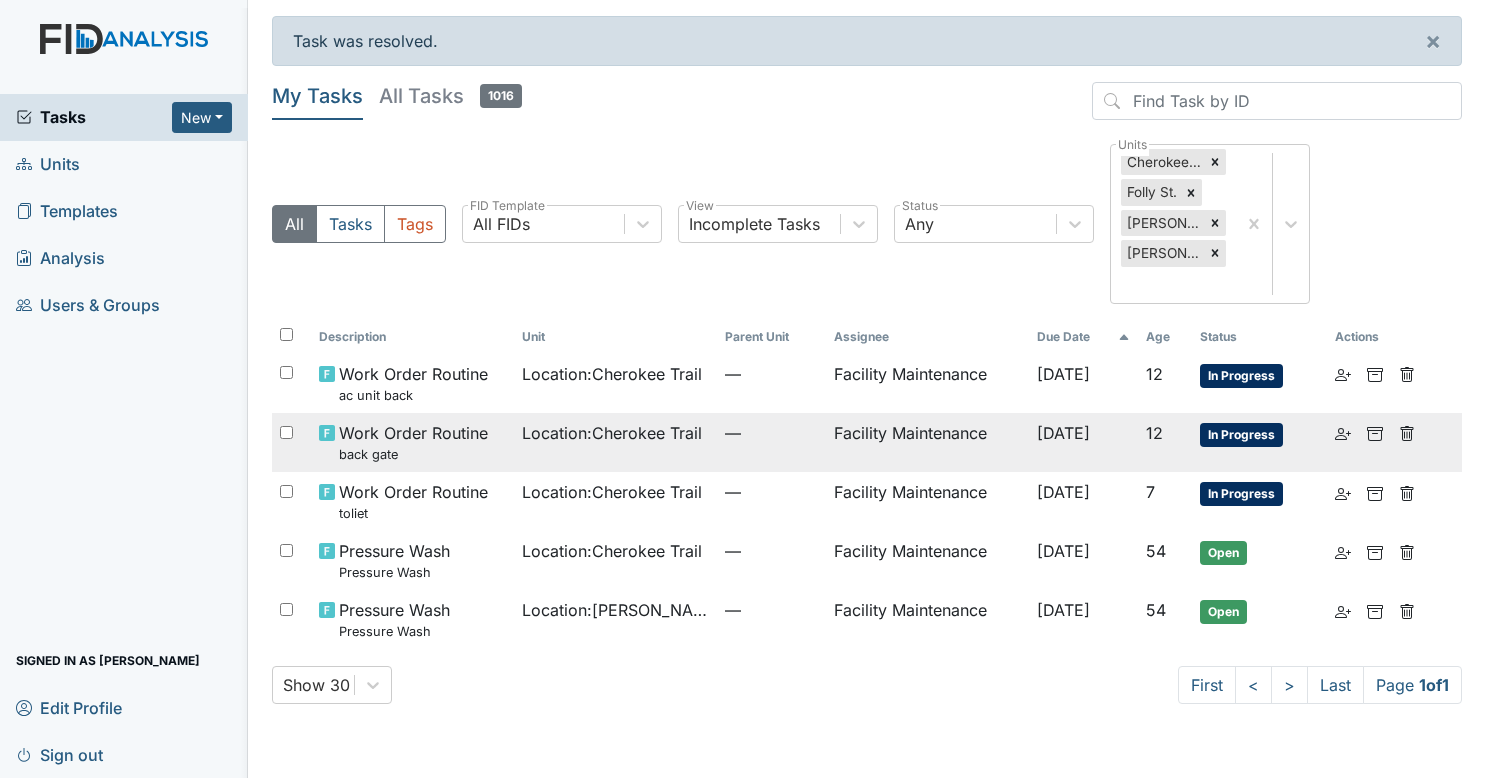 click on "Location :  Cherokee Trail" at bounding box center [615, 442] 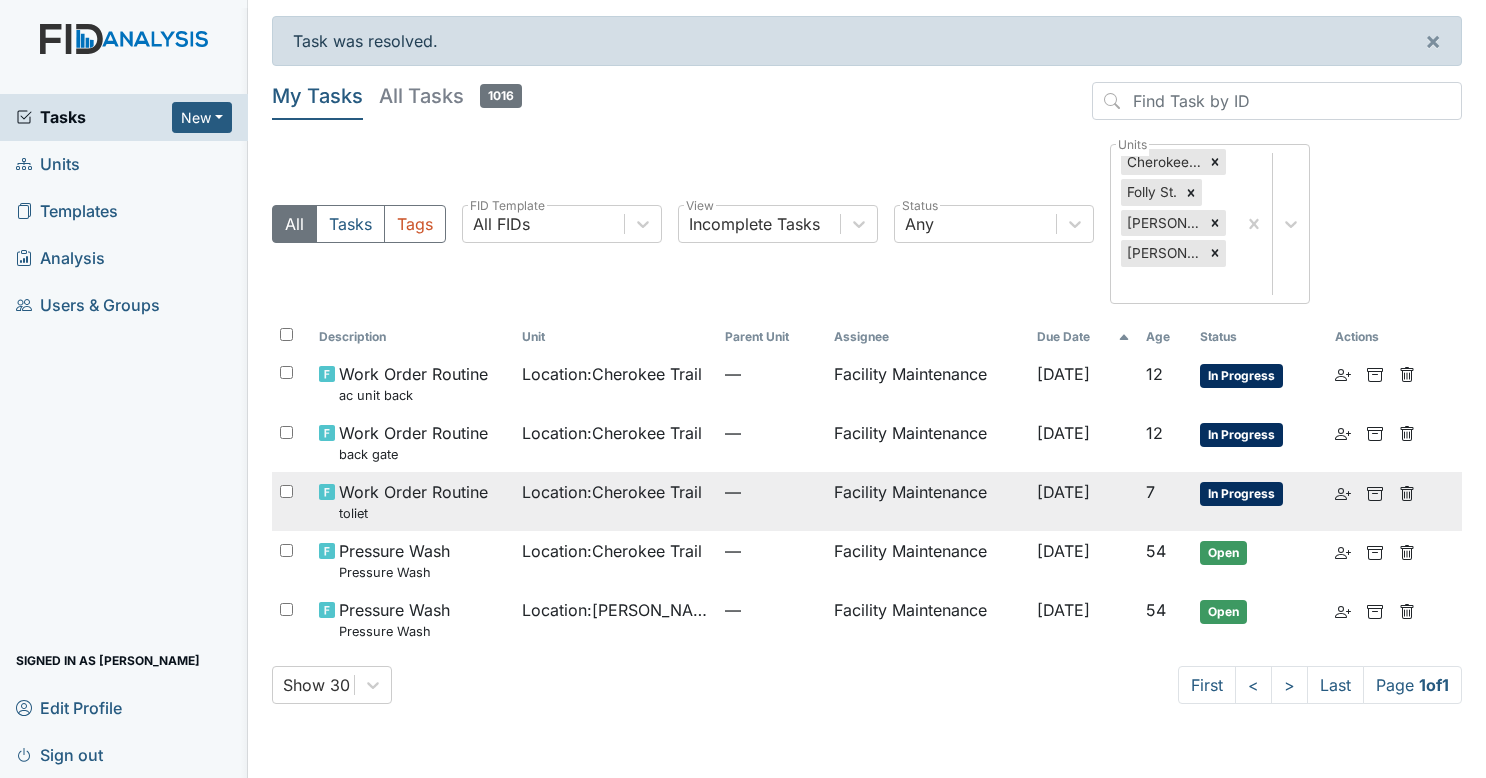 click on "Location :  Cherokee Trail" at bounding box center [612, 492] 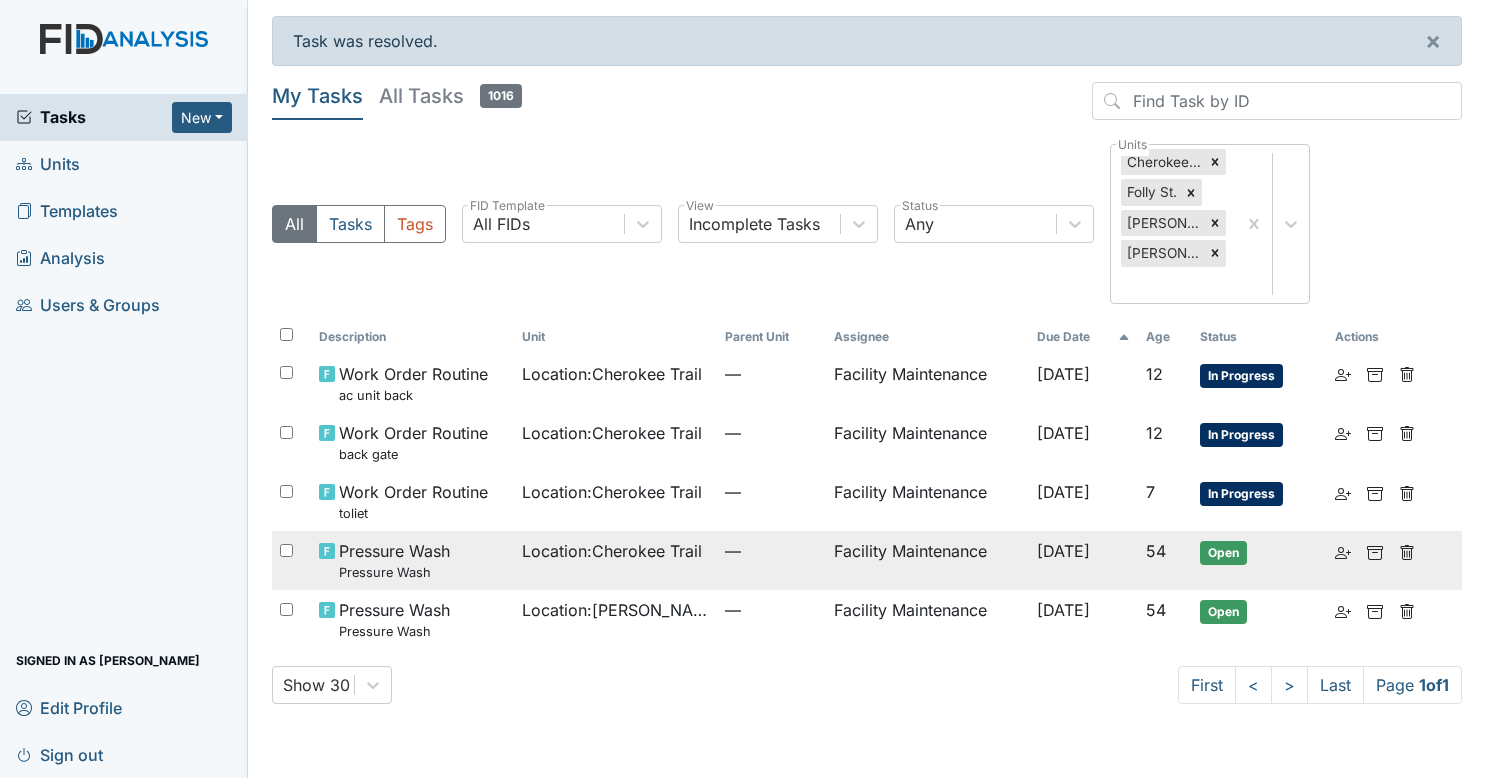click on "Pressure Wash Pressure Wash" at bounding box center (412, 560) 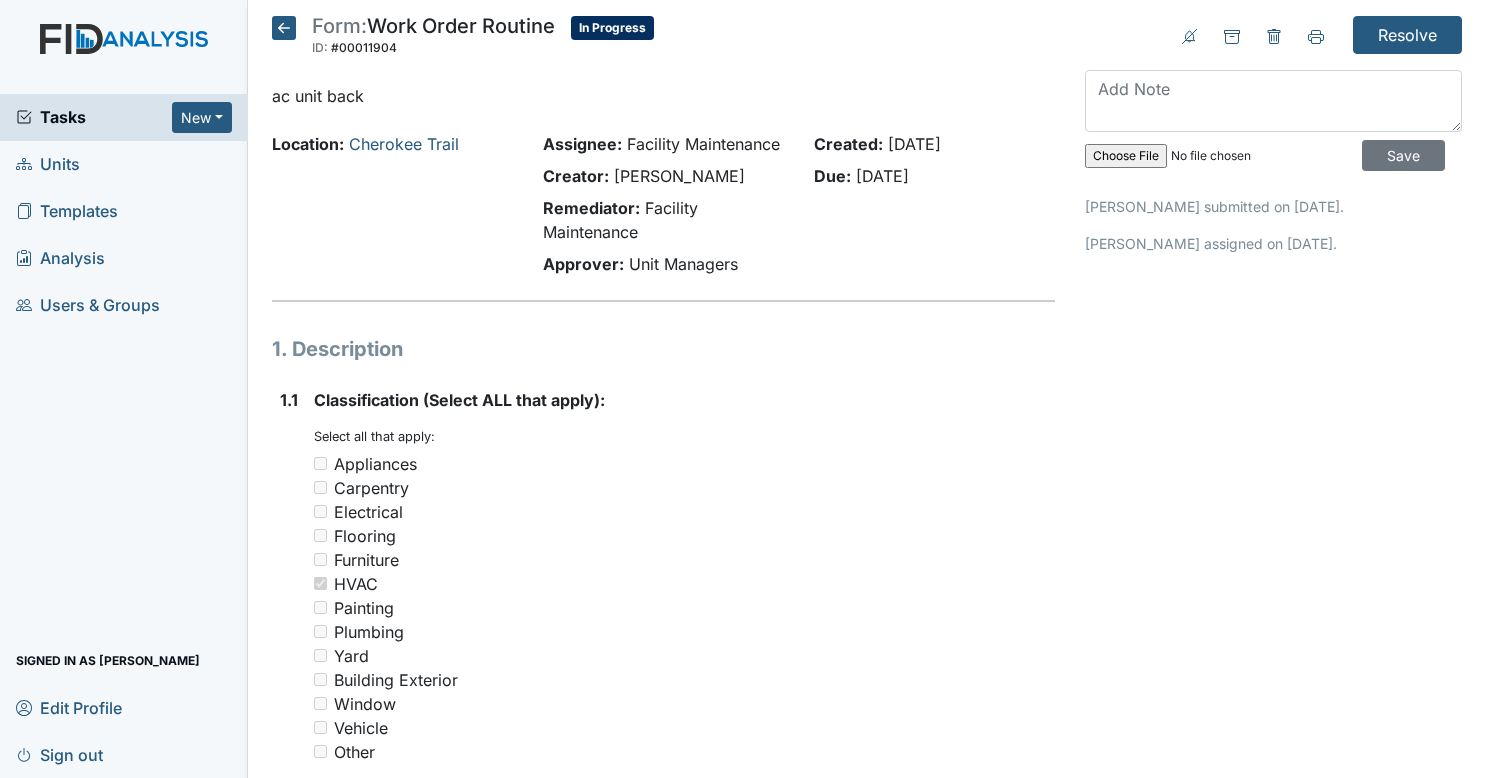 scroll, scrollTop: 0, scrollLeft: 0, axis: both 